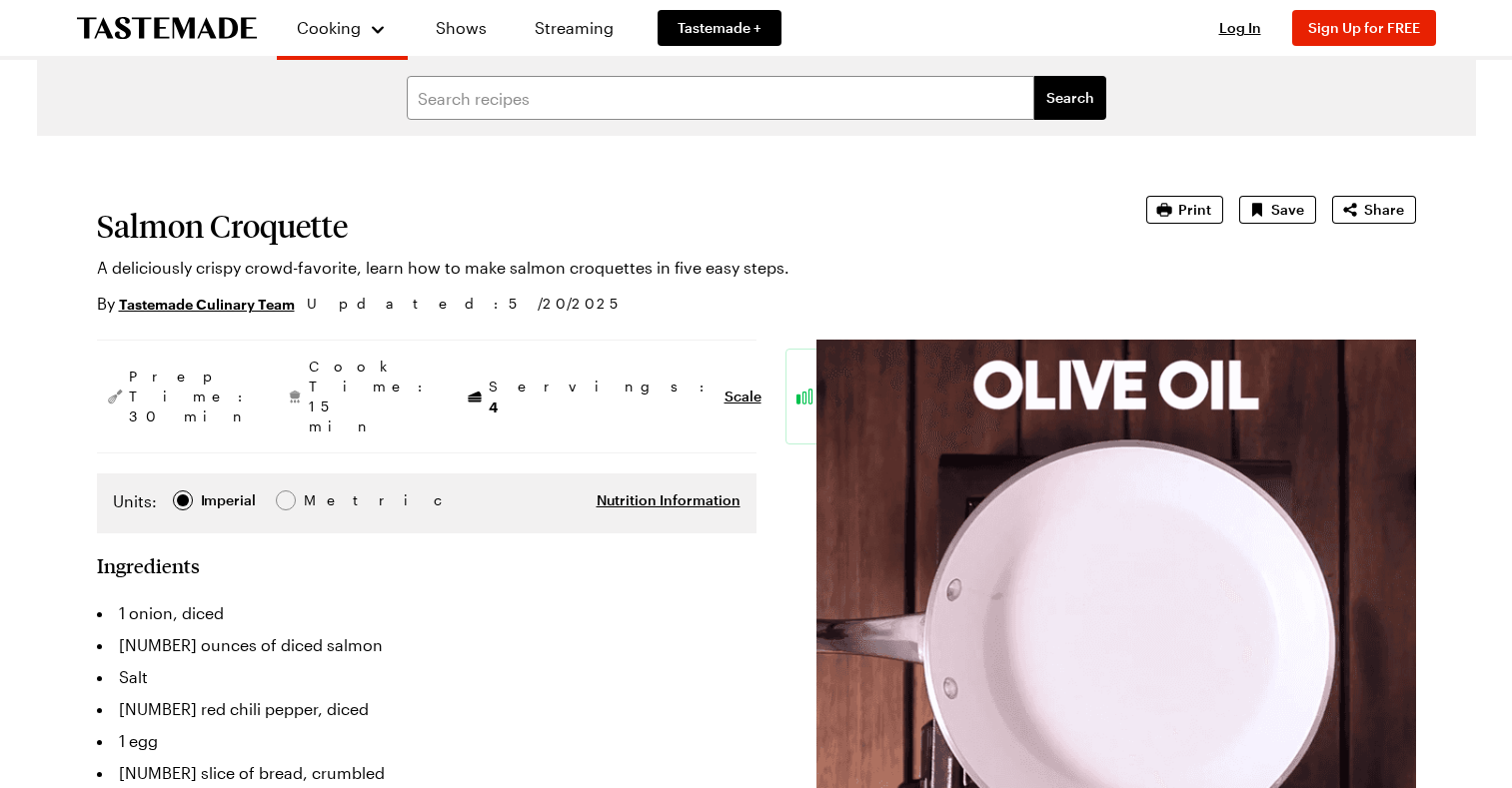 scroll, scrollTop: 0, scrollLeft: 0, axis: both 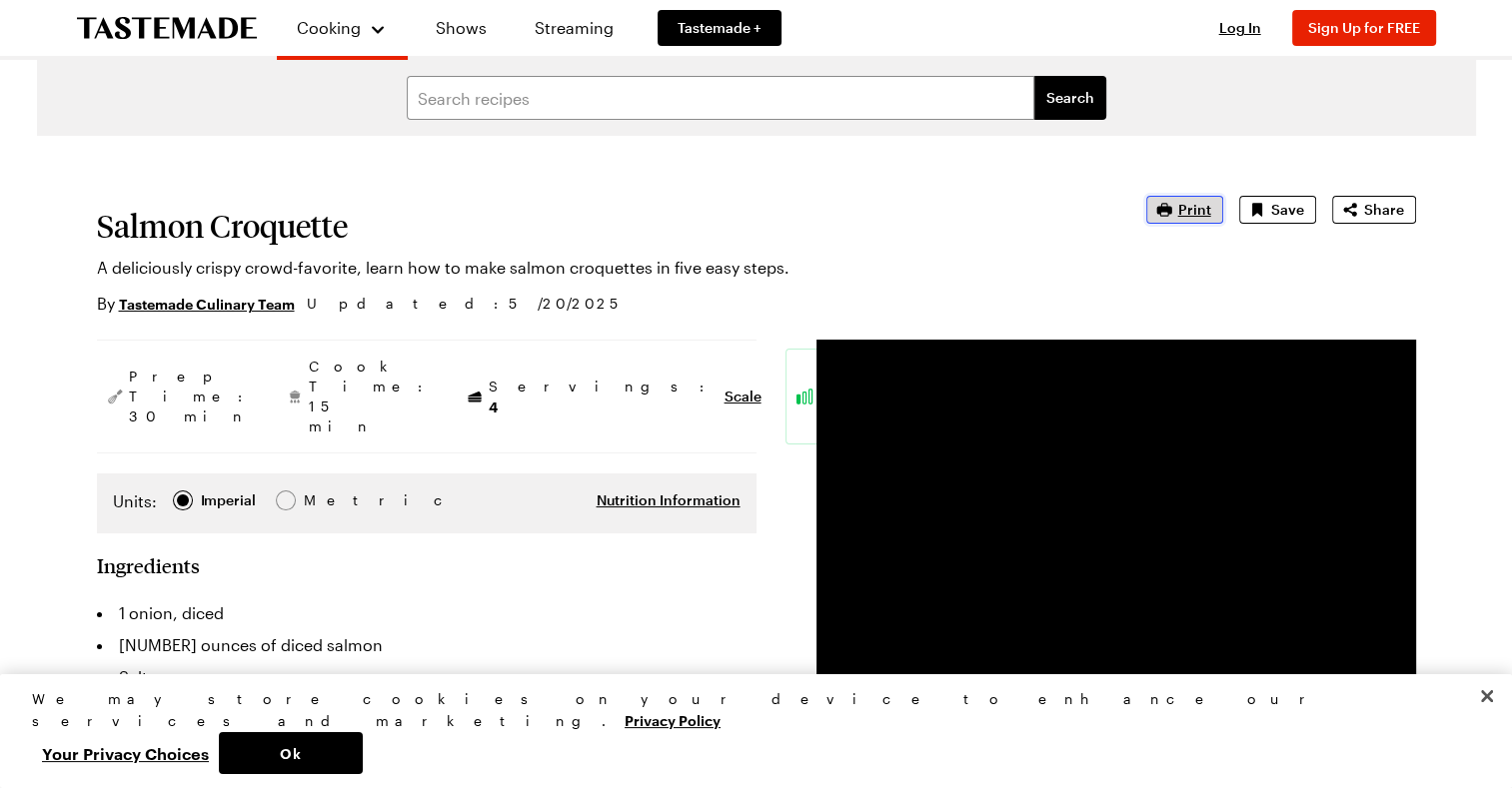 click on "Print" at bounding box center [1194, 210] 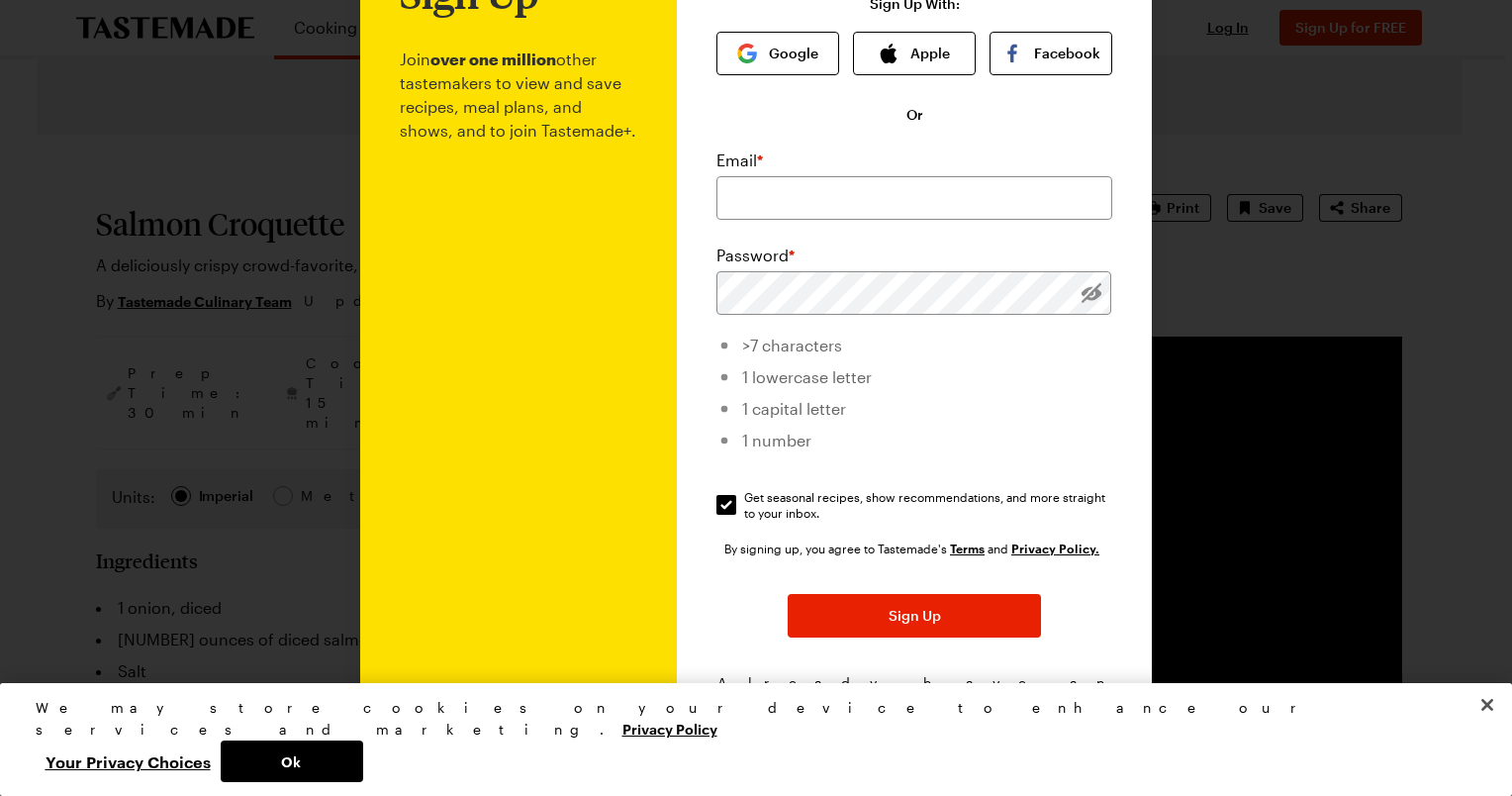 scroll, scrollTop: 0, scrollLeft: 0, axis: both 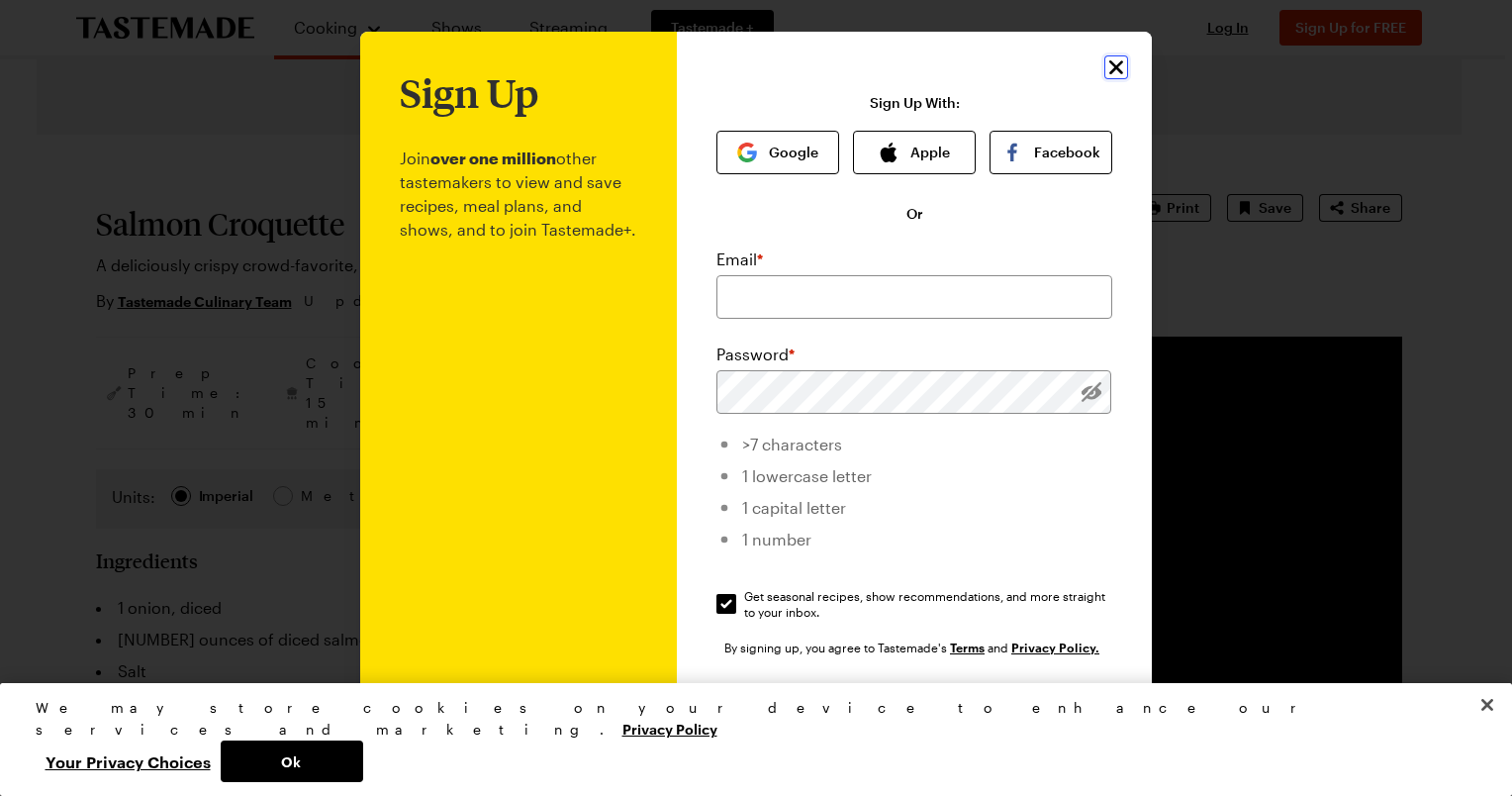 click 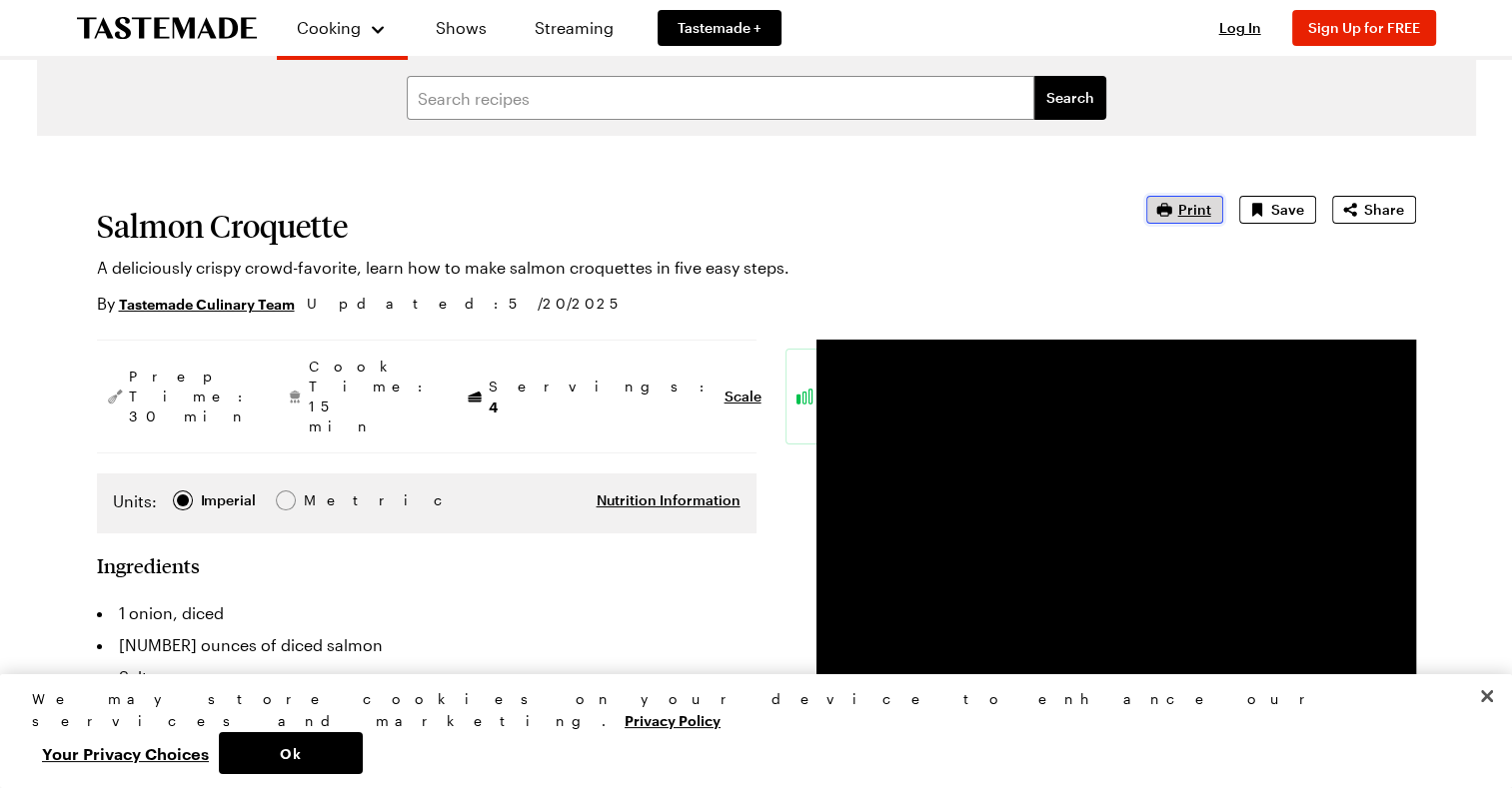 click on "Print" at bounding box center (1194, 210) 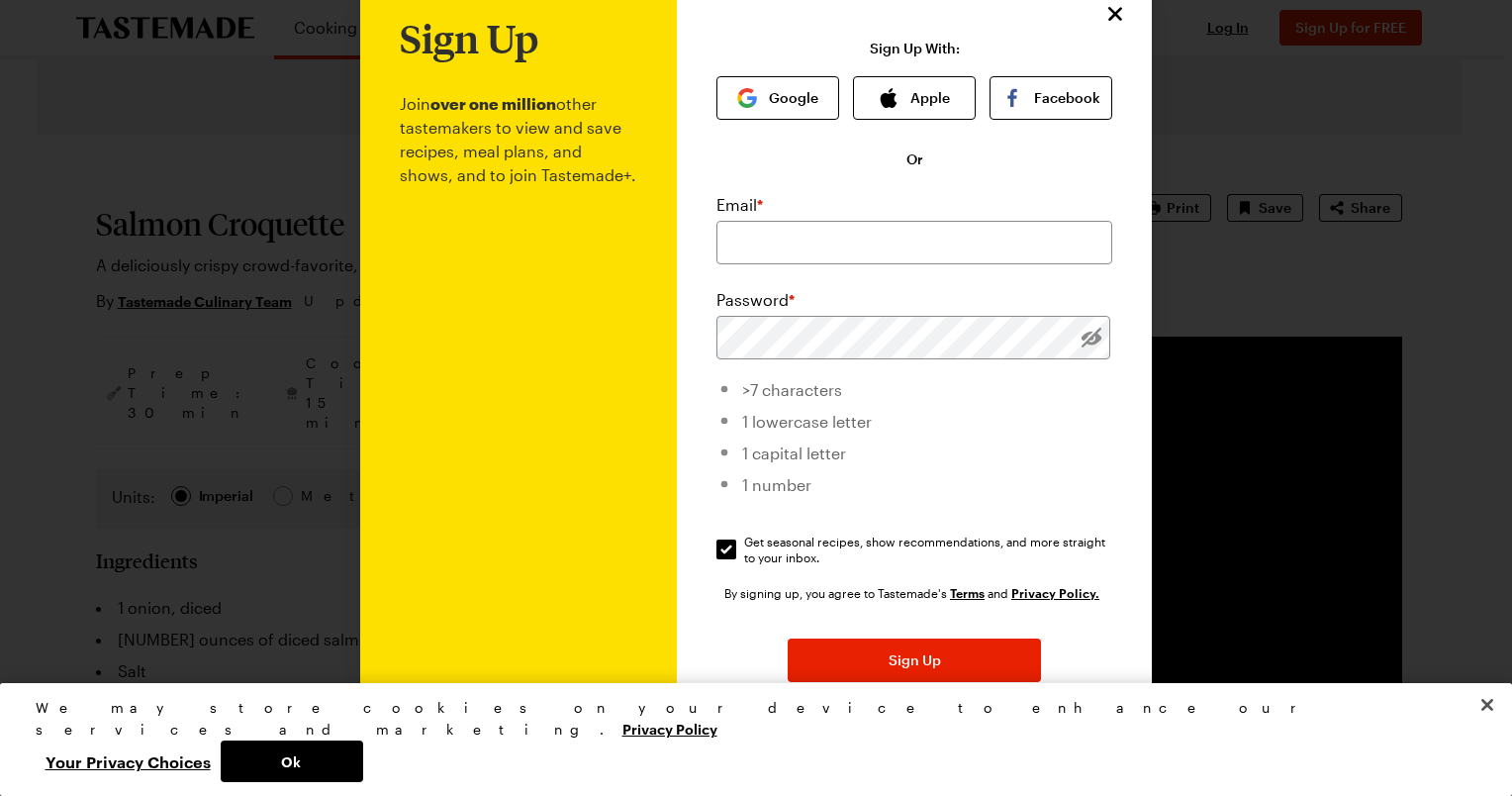 scroll, scrollTop: 99, scrollLeft: 0, axis: vertical 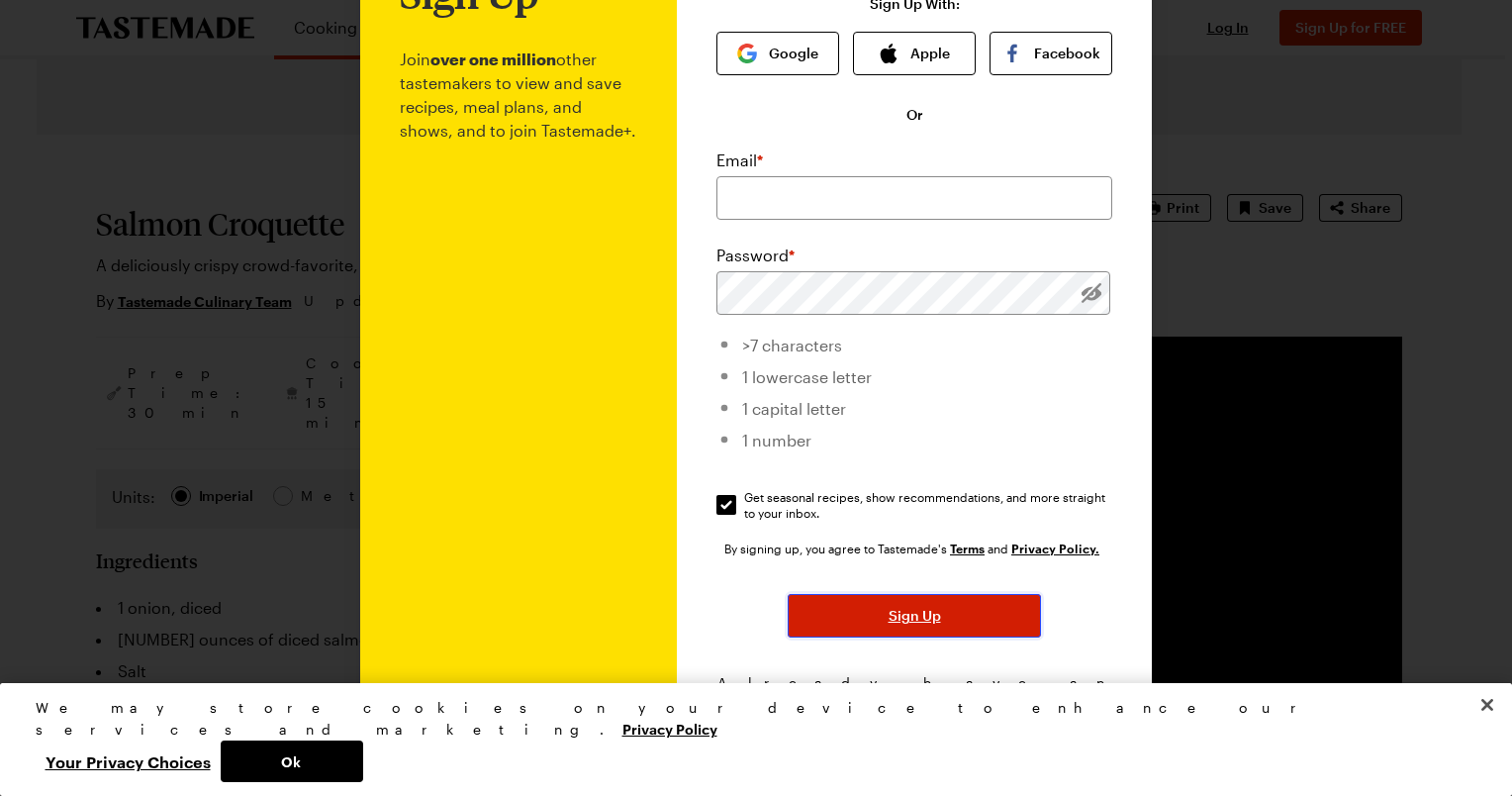 click on "Sign Up" at bounding box center (914, 616) 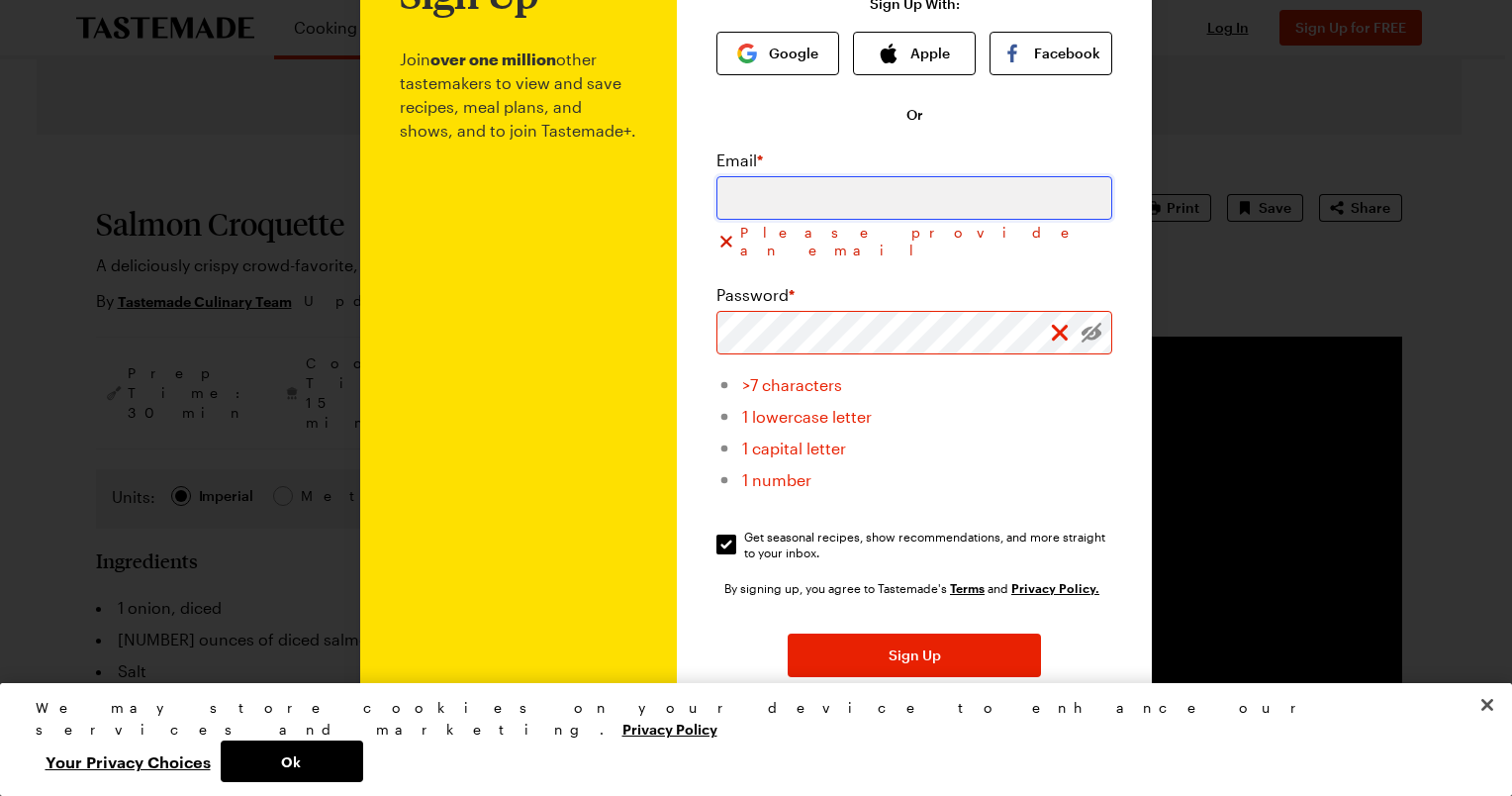 click at bounding box center (914, 198) 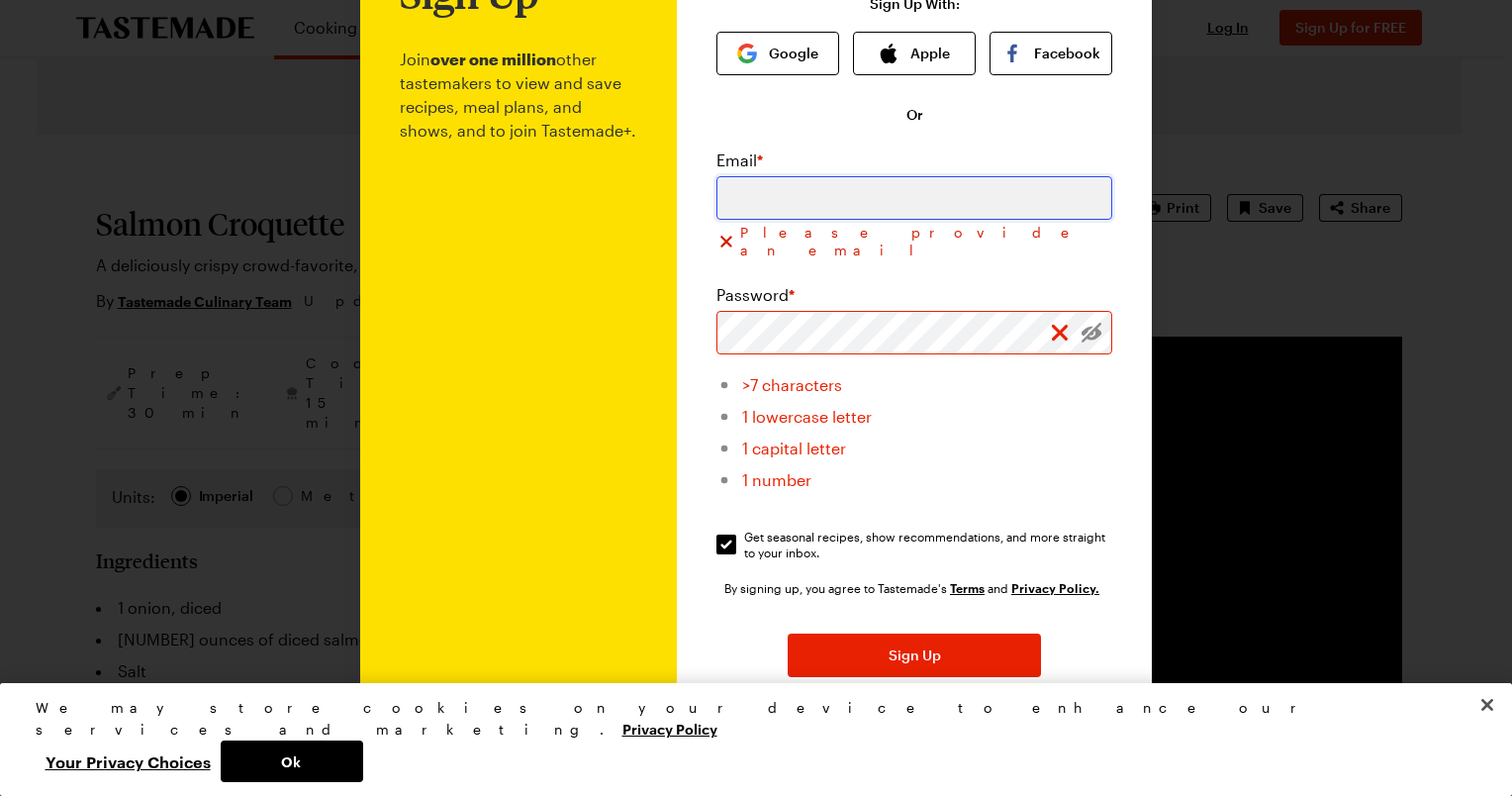 type on "[EMAIL]" 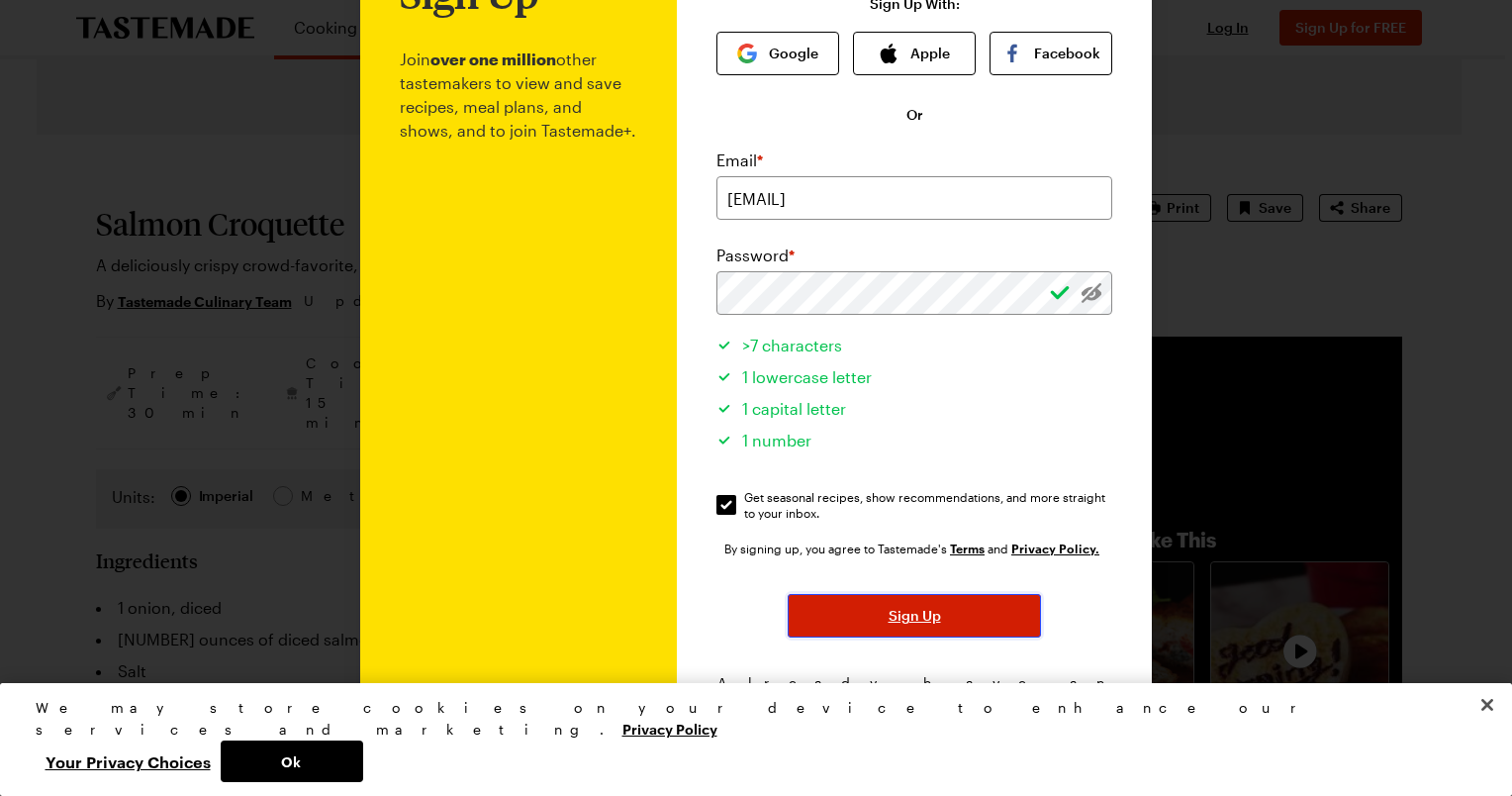 click on "Sign Up" at bounding box center [914, 616] 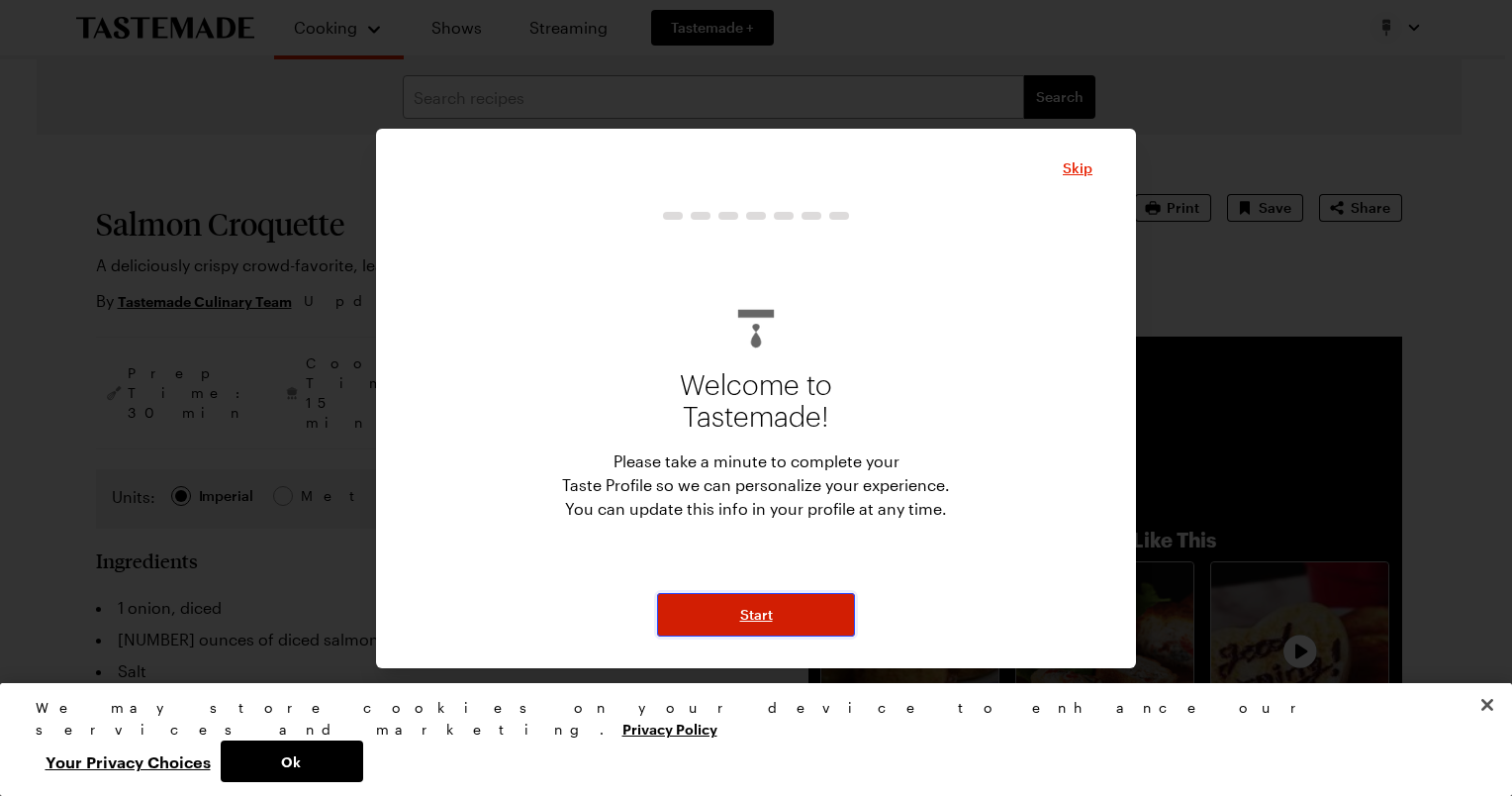 click on "Start" at bounding box center (756, 615) 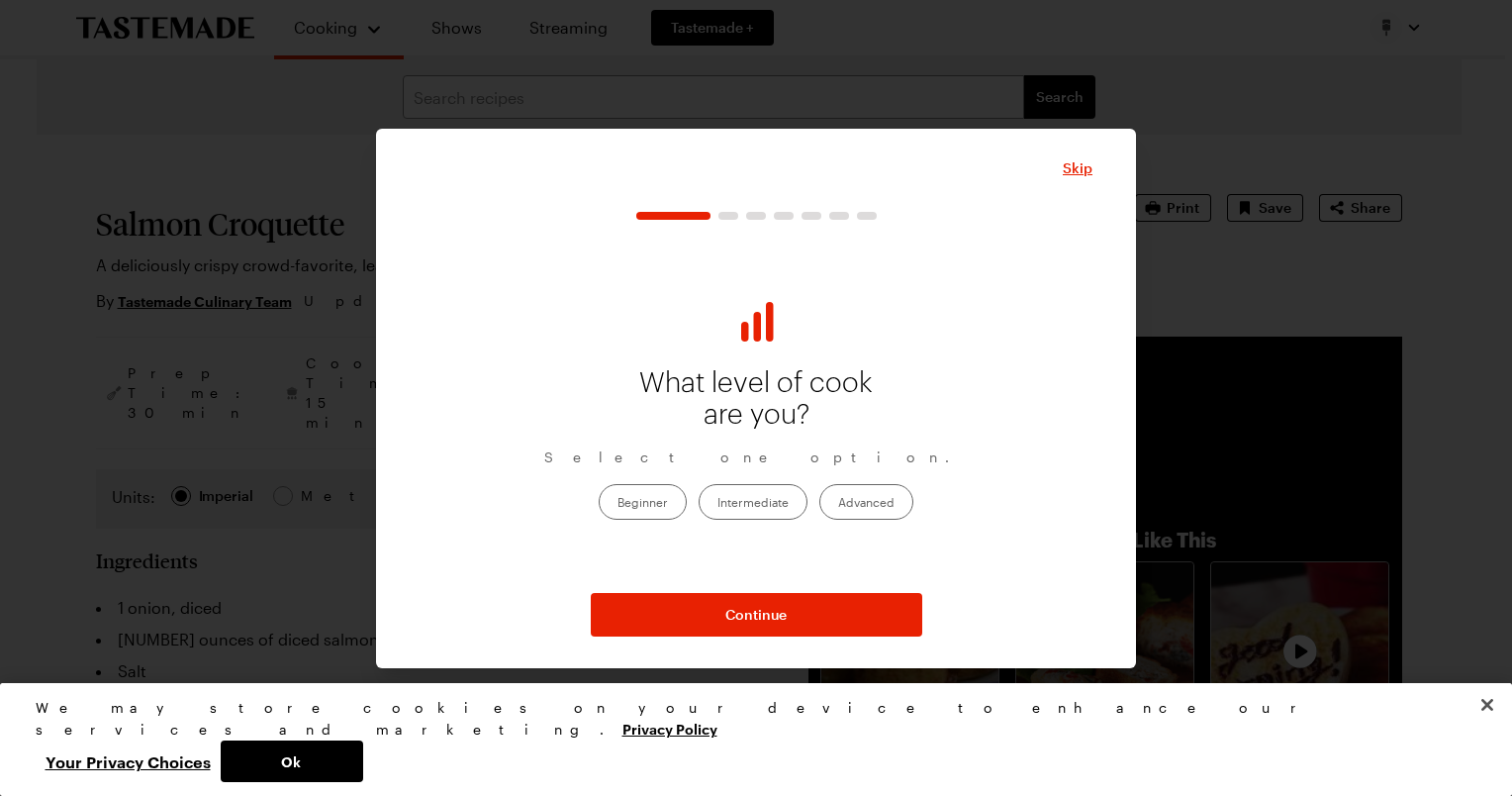 click on "Intermediate" at bounding box center (753, 502) 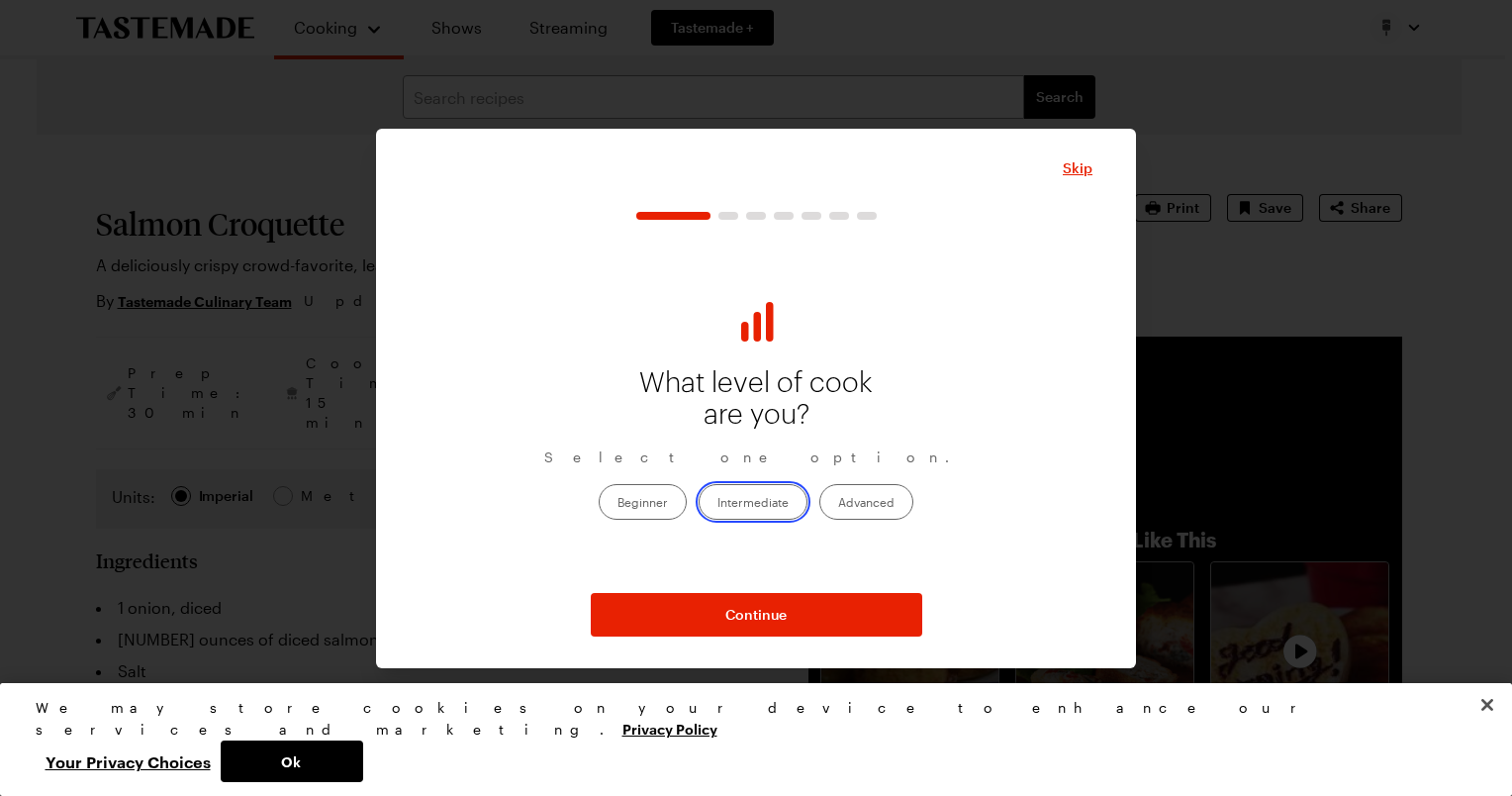 click on "Intermediate" at bounding box center [717, 504] 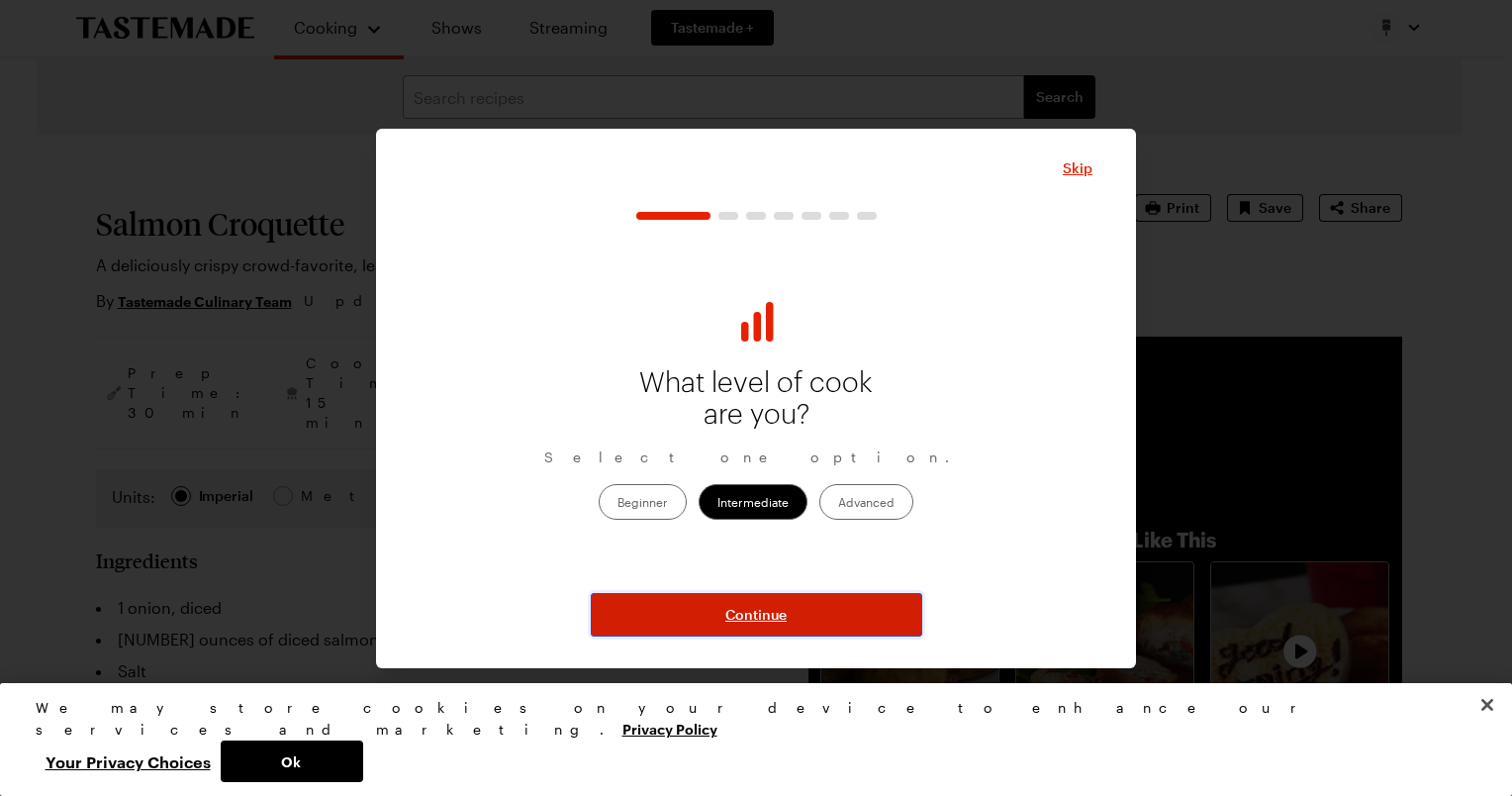 click on "Continue" at bounding box center [756, 615] 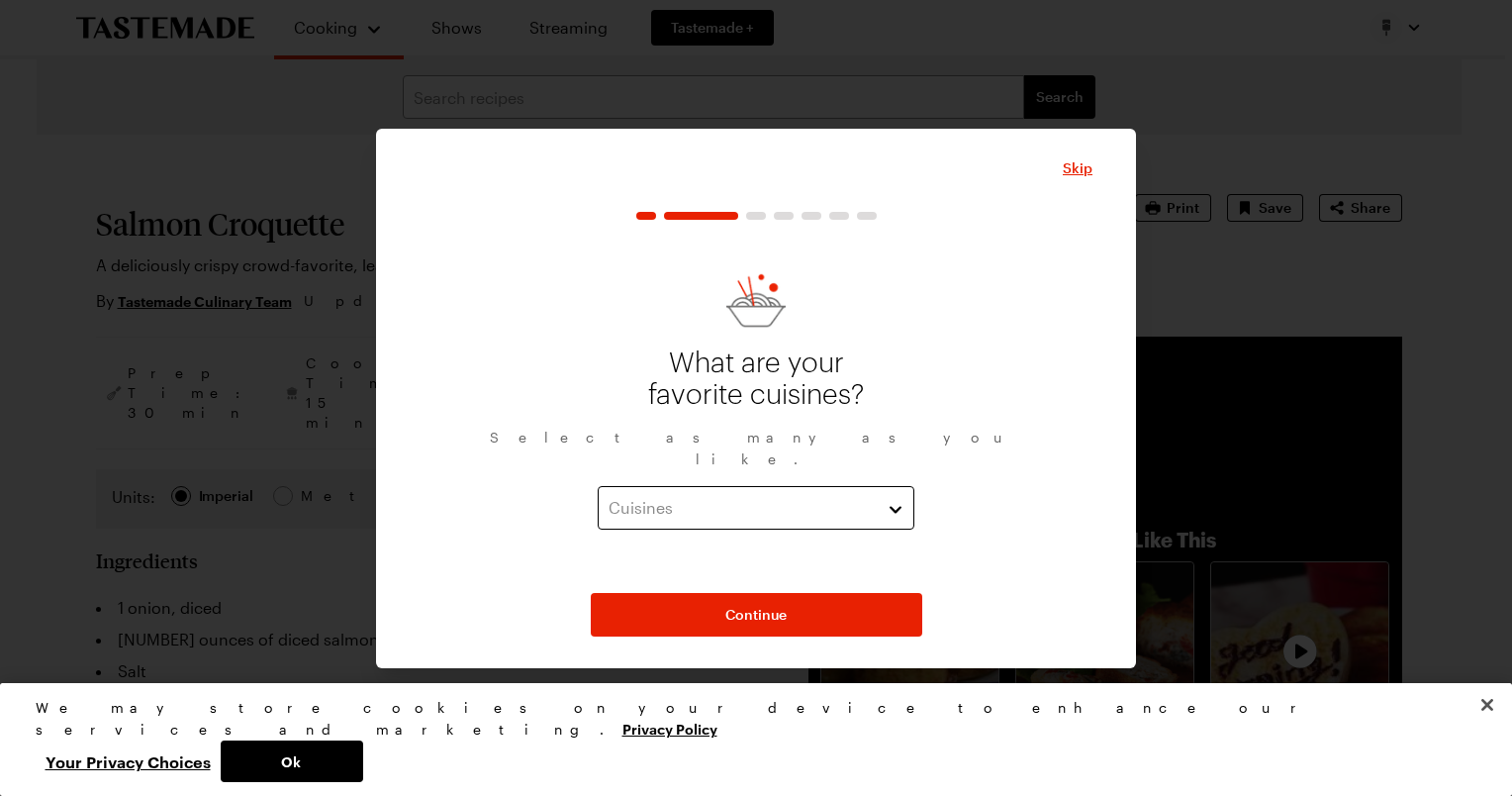 click on "Cuisines" at bounding box center [756, 508] 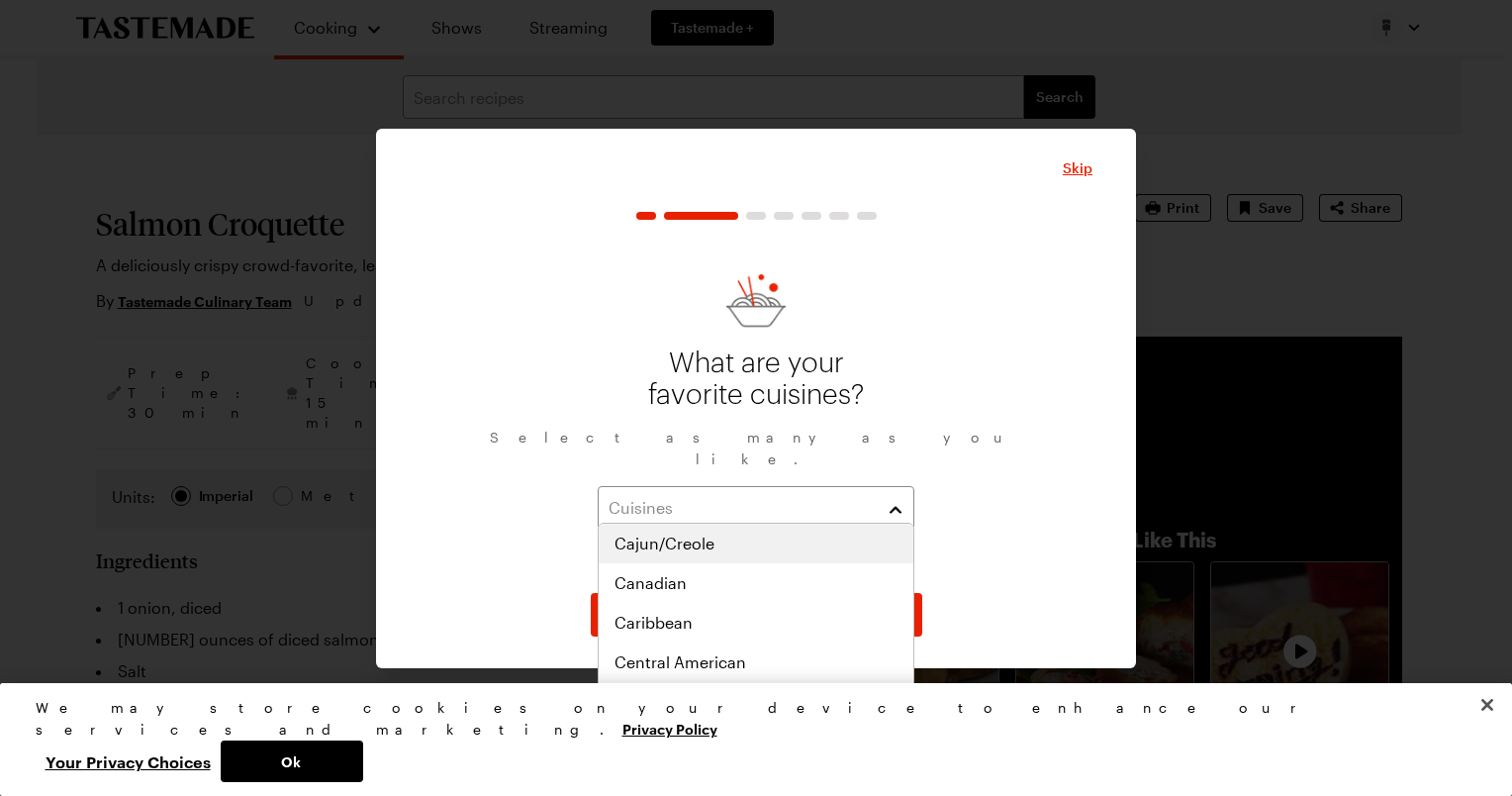 scroll, scrollTop: 0, scrollLeft: 0, axis: both 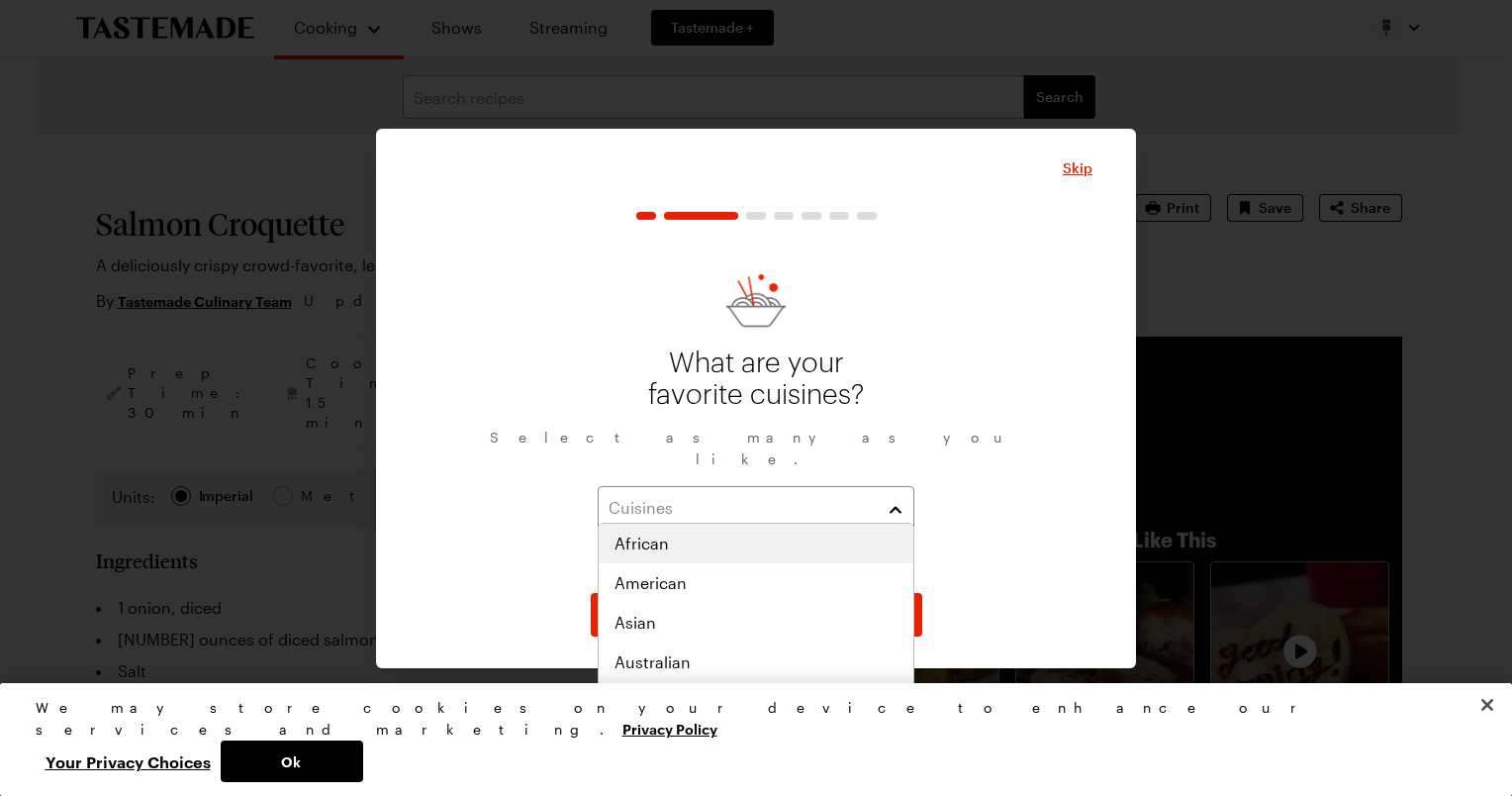 click on "African" at bounding box center (756, 544) 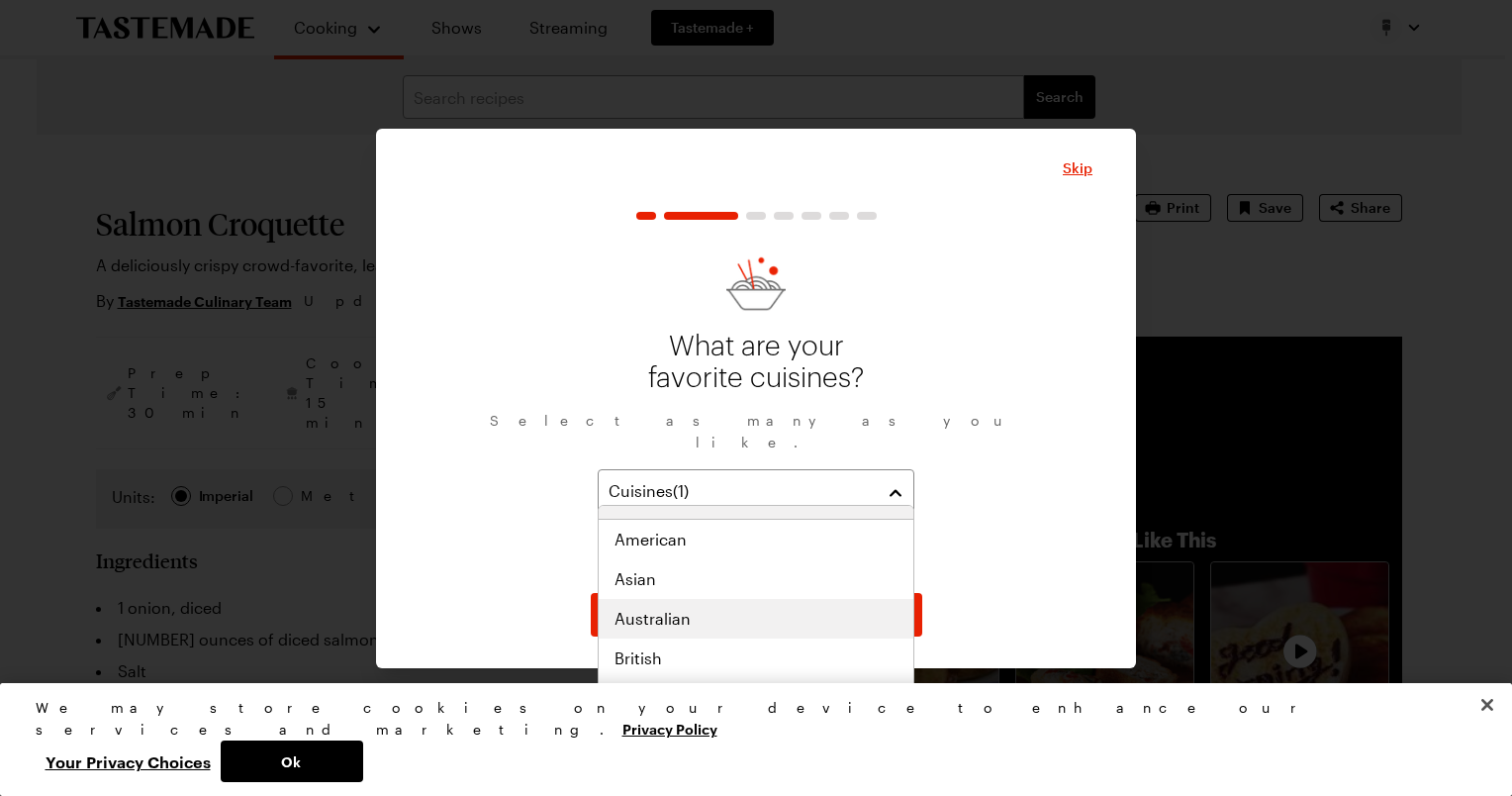 scroll, scrollTop: 0, scrollLeft: 0, axis: both 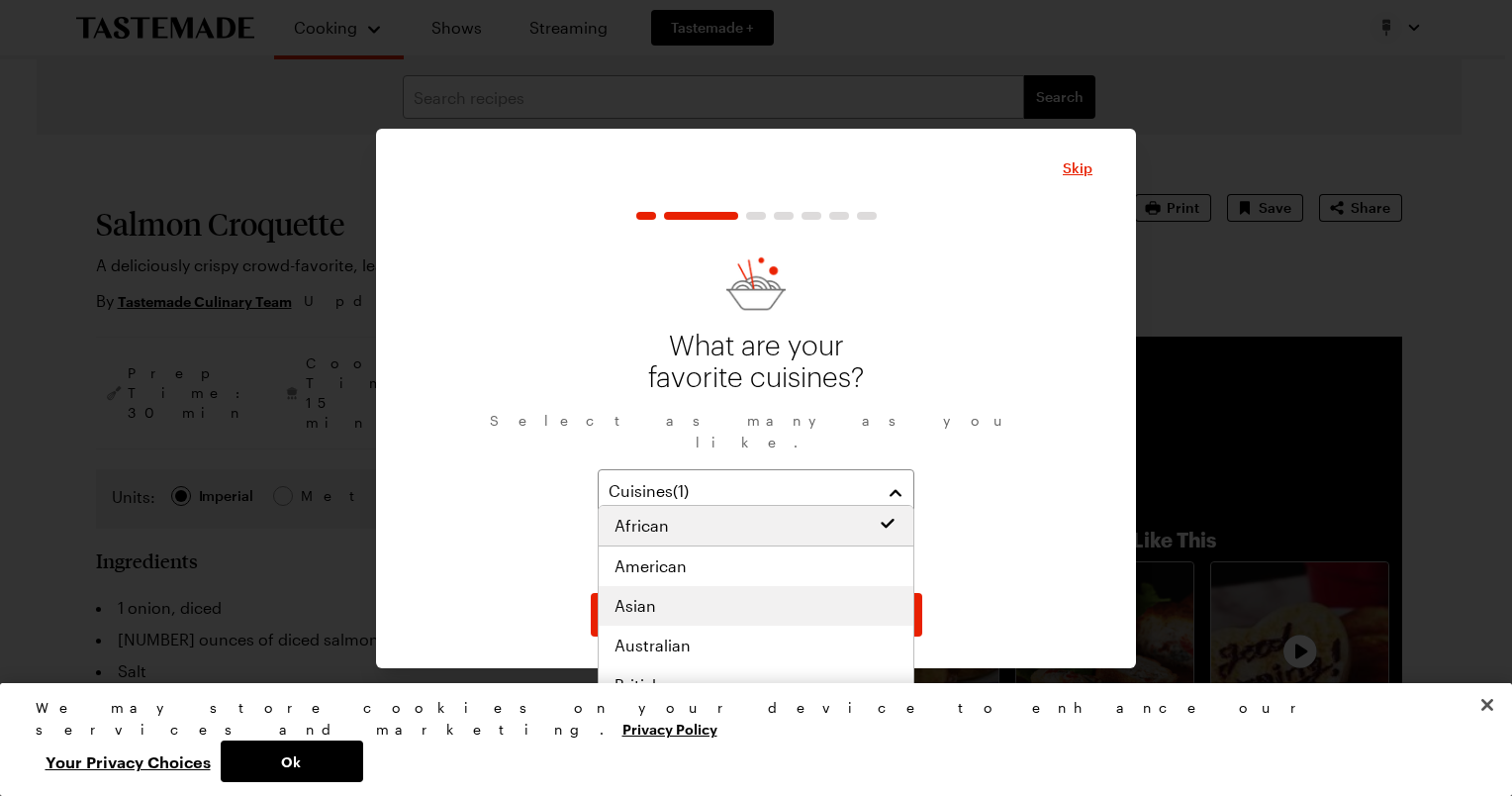 click on "Asian" at bounding box center [756, 606] 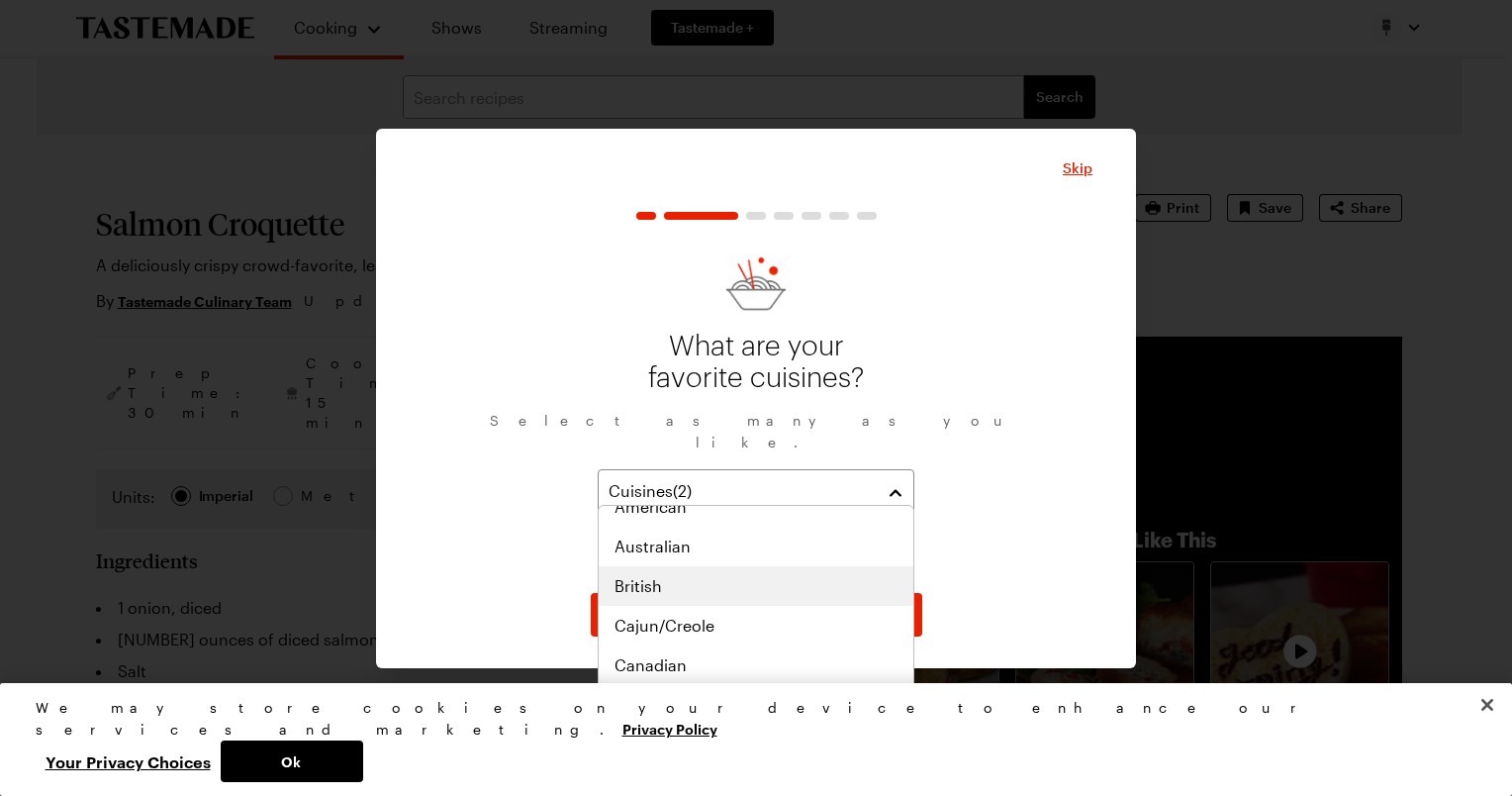 scroll, scrollTop: 198, scrollLeft: 0, axis: vertical 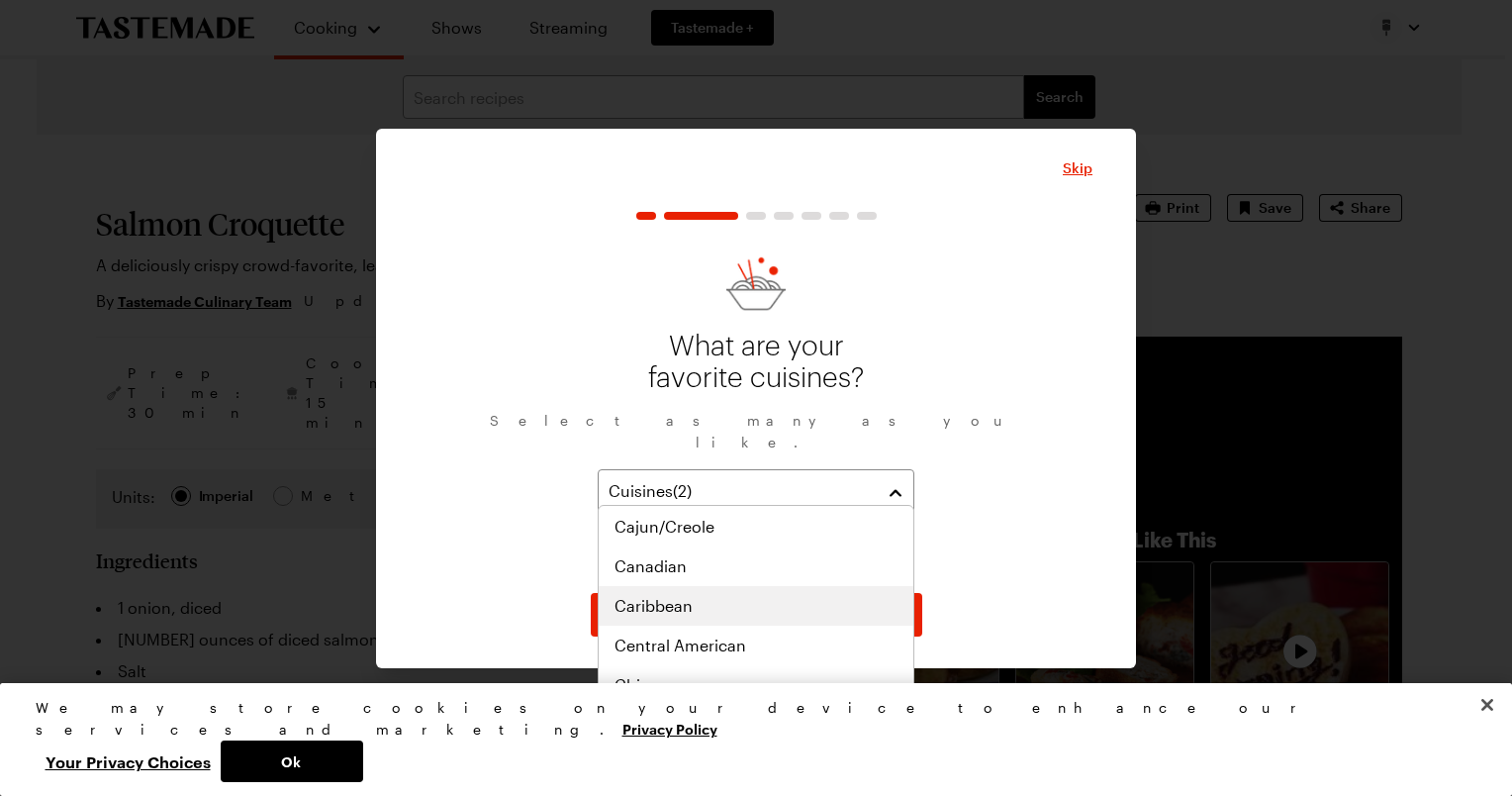 click on "Caribbean" at bounding box center [756, 606] 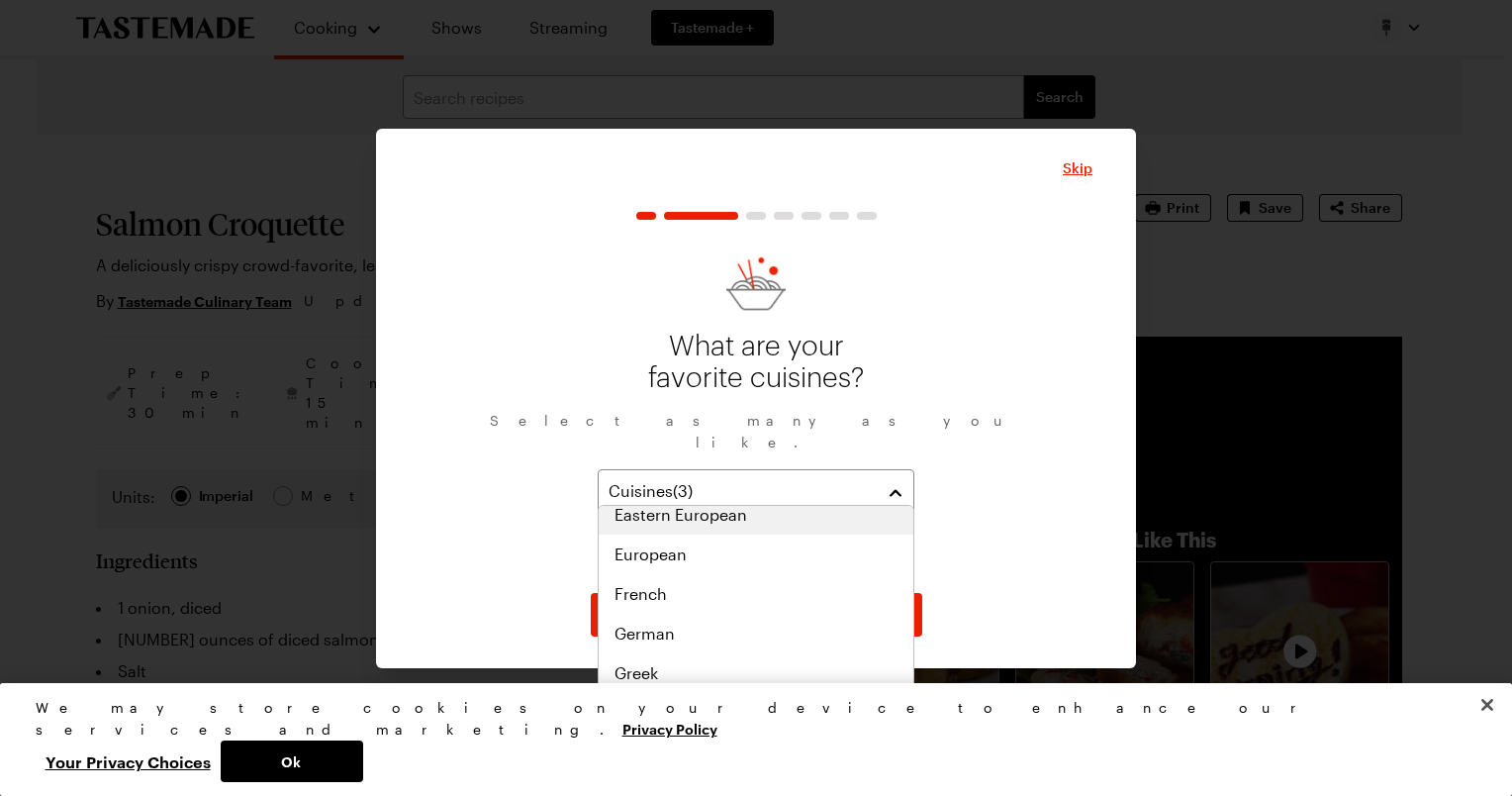 scroll, scrollTop: 436, scrollLeft: 0, axis: vertical 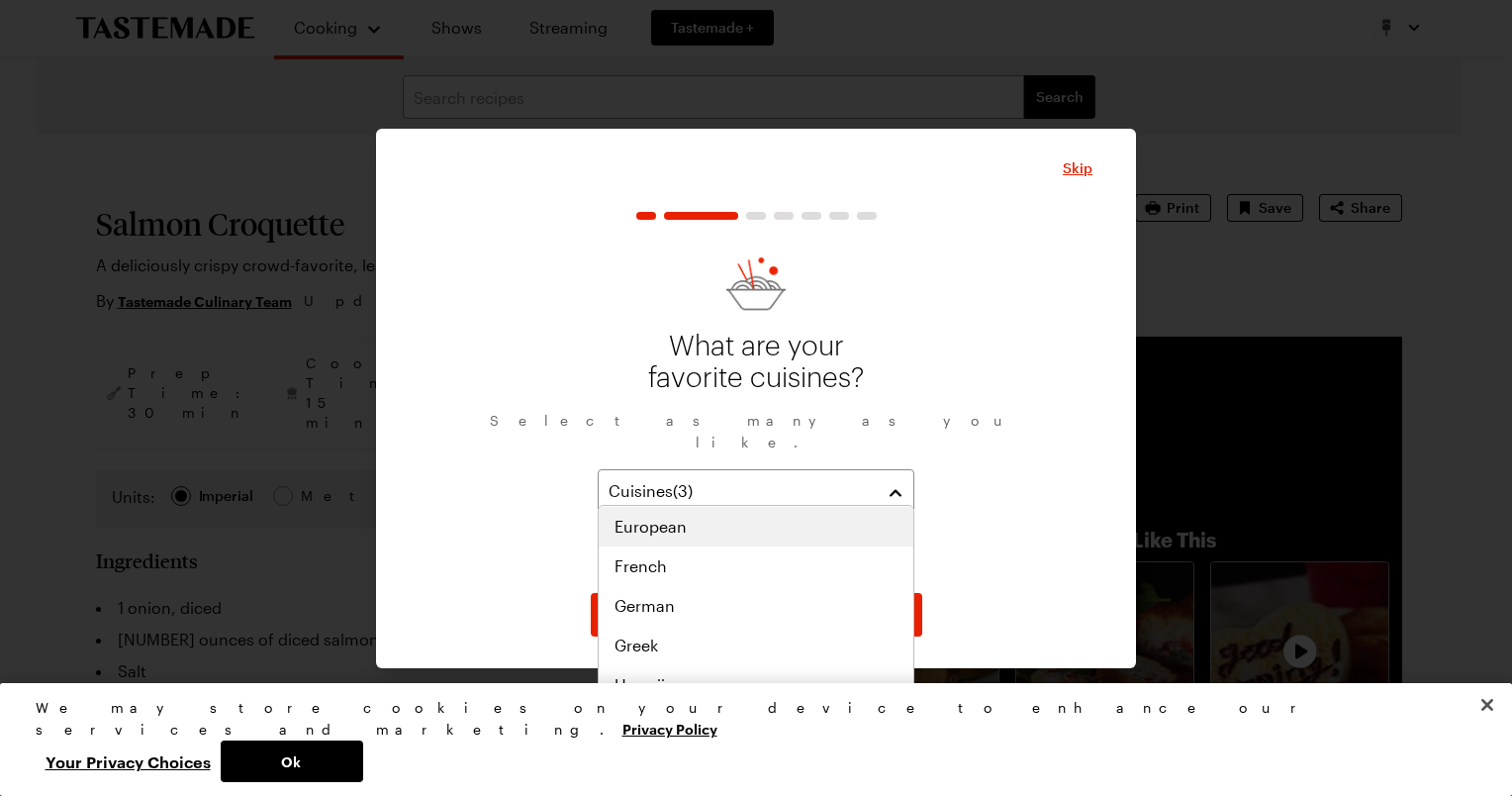 click on "European" at bounding box center (756, 527) 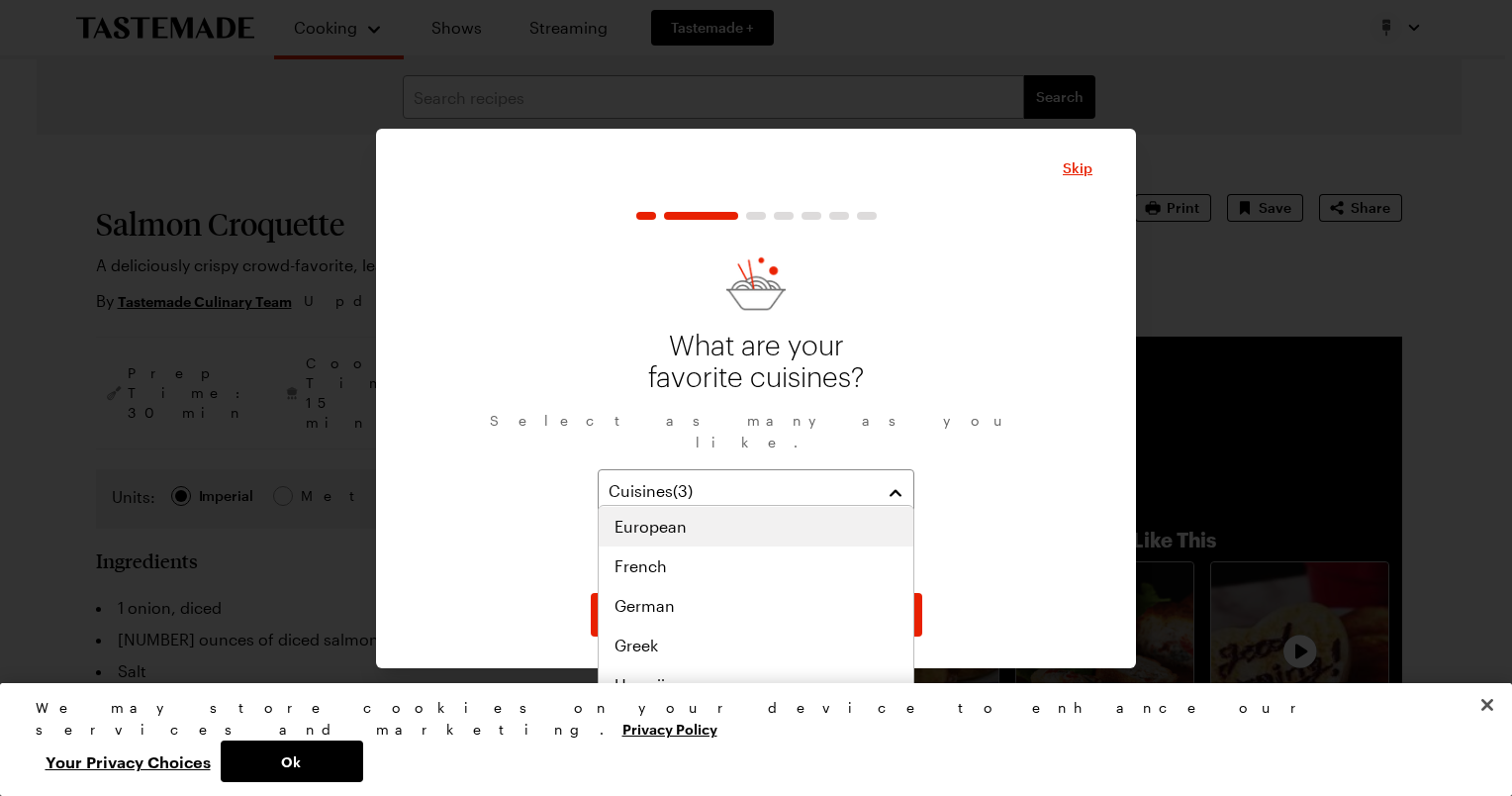 scroll, scrollTop: 475, scrollLeft: 0, axis: vertical 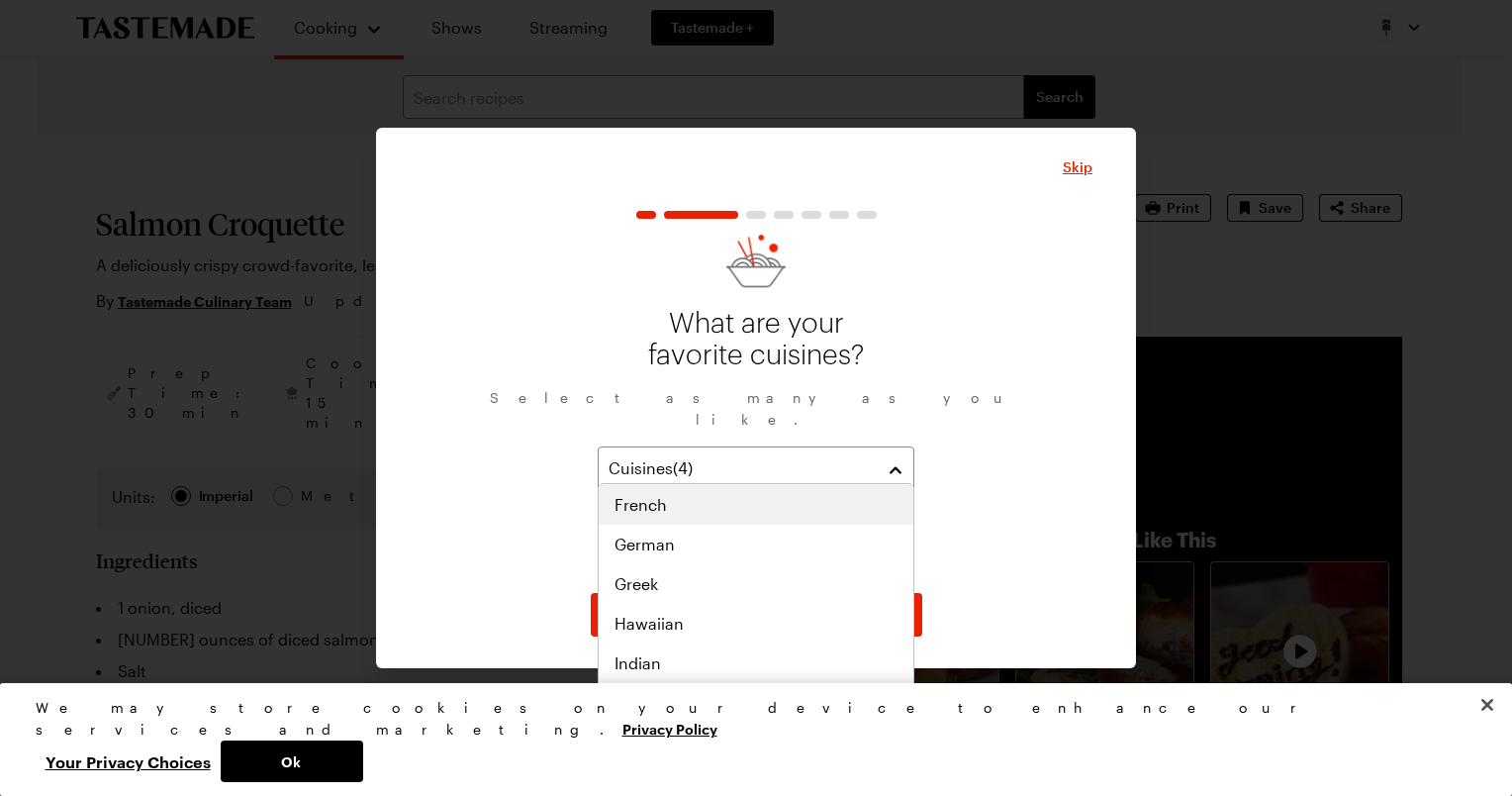 click on "French" at bounding box center [756, 505] 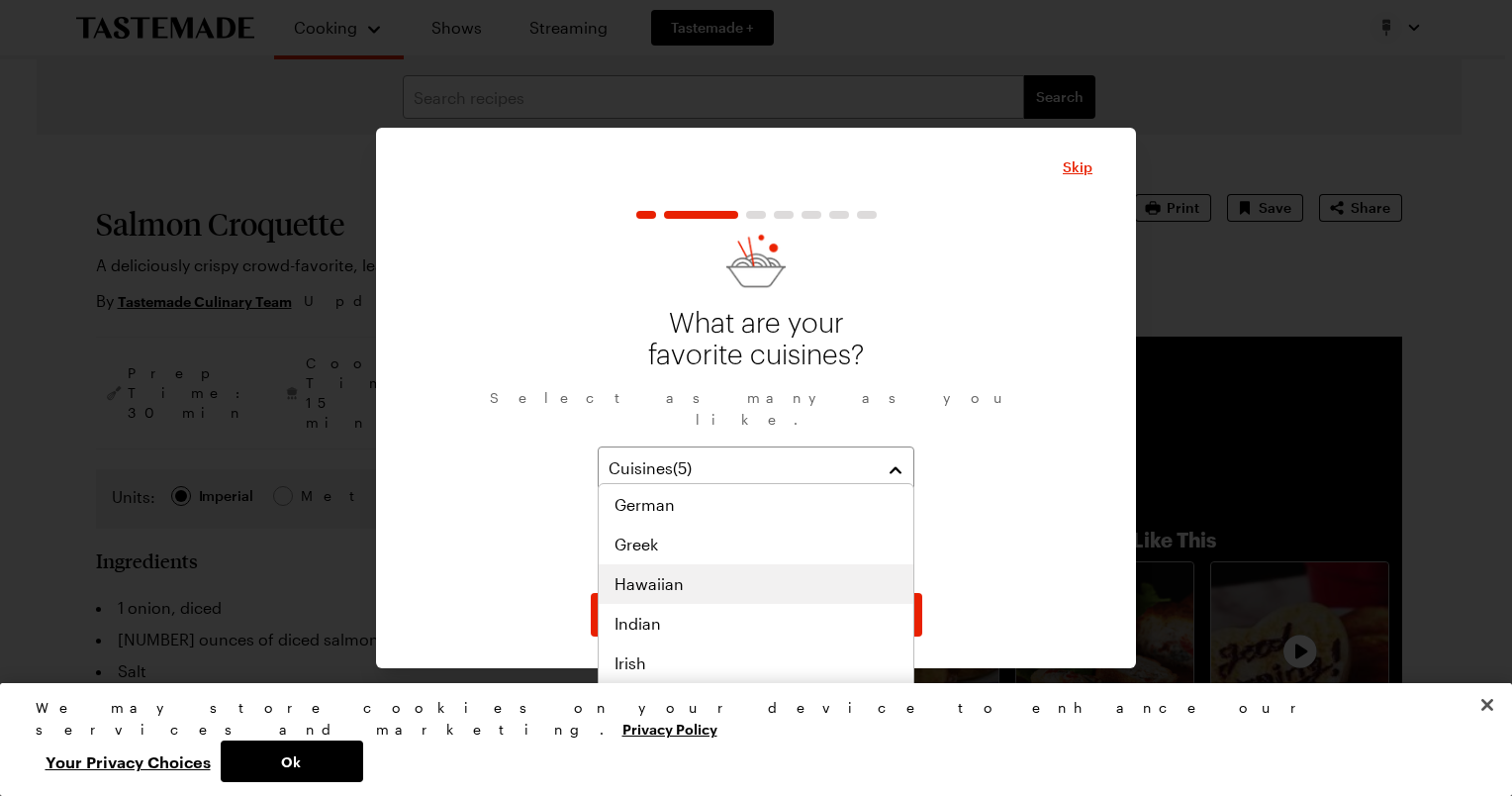 scroll, scrollTop: 614, scrollLeft: 0, axis: vertical 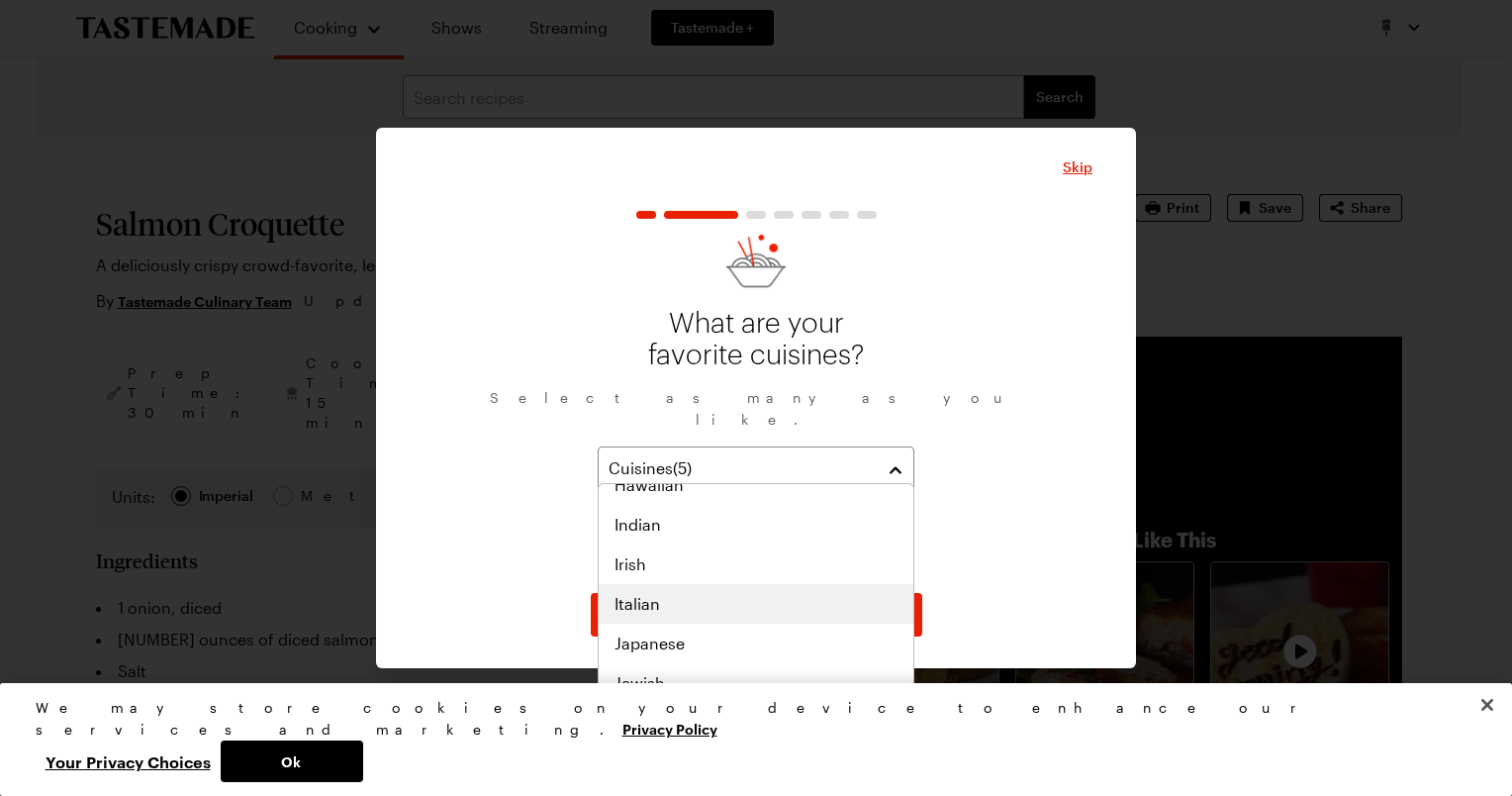 click on "Italian" at bounding box center [756, 604] 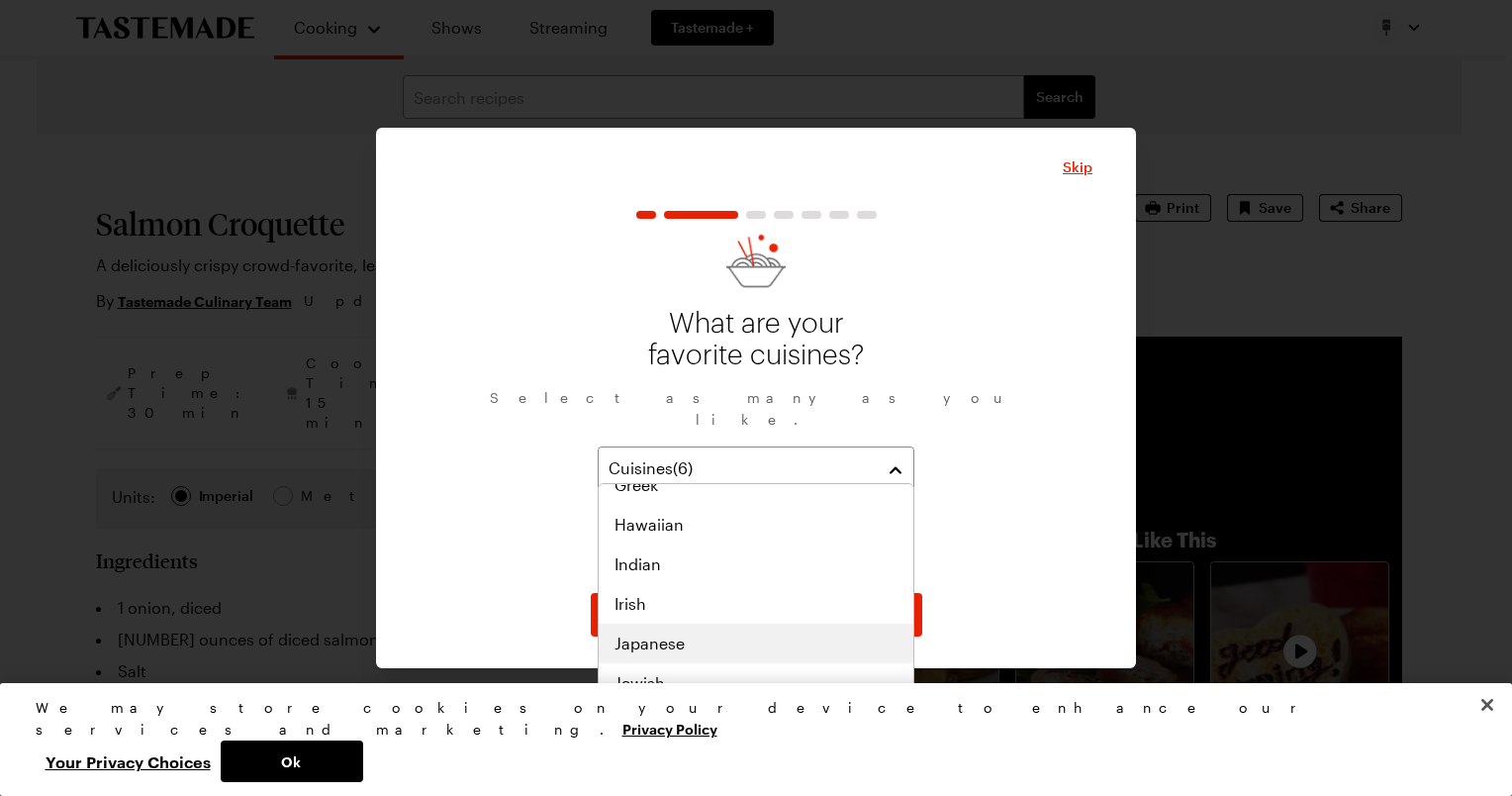 scroll, scrollTop: 653, scrollLeft: 0, axis: vertical 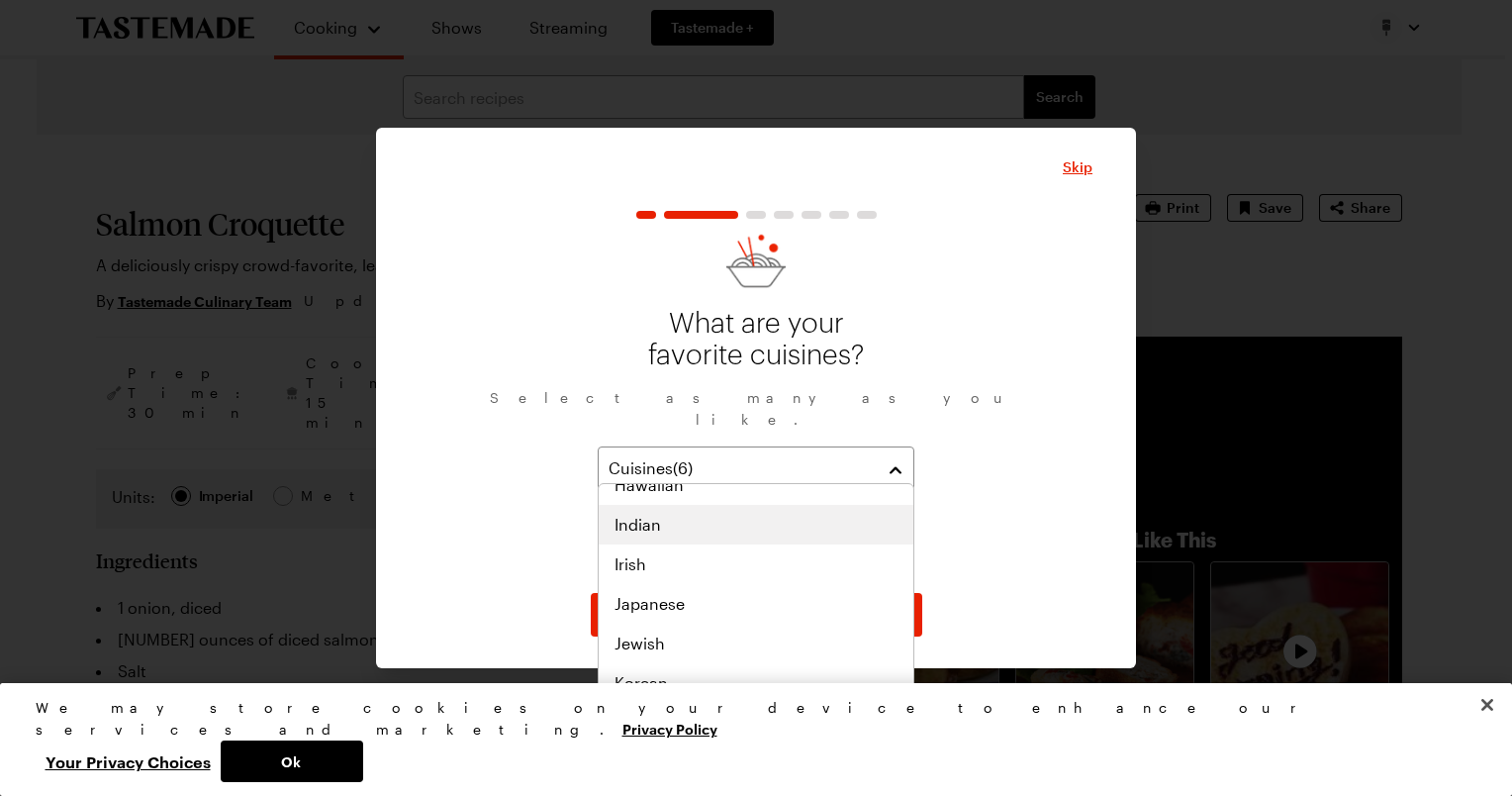 click on "Indian" at bounding box center [756, 525] 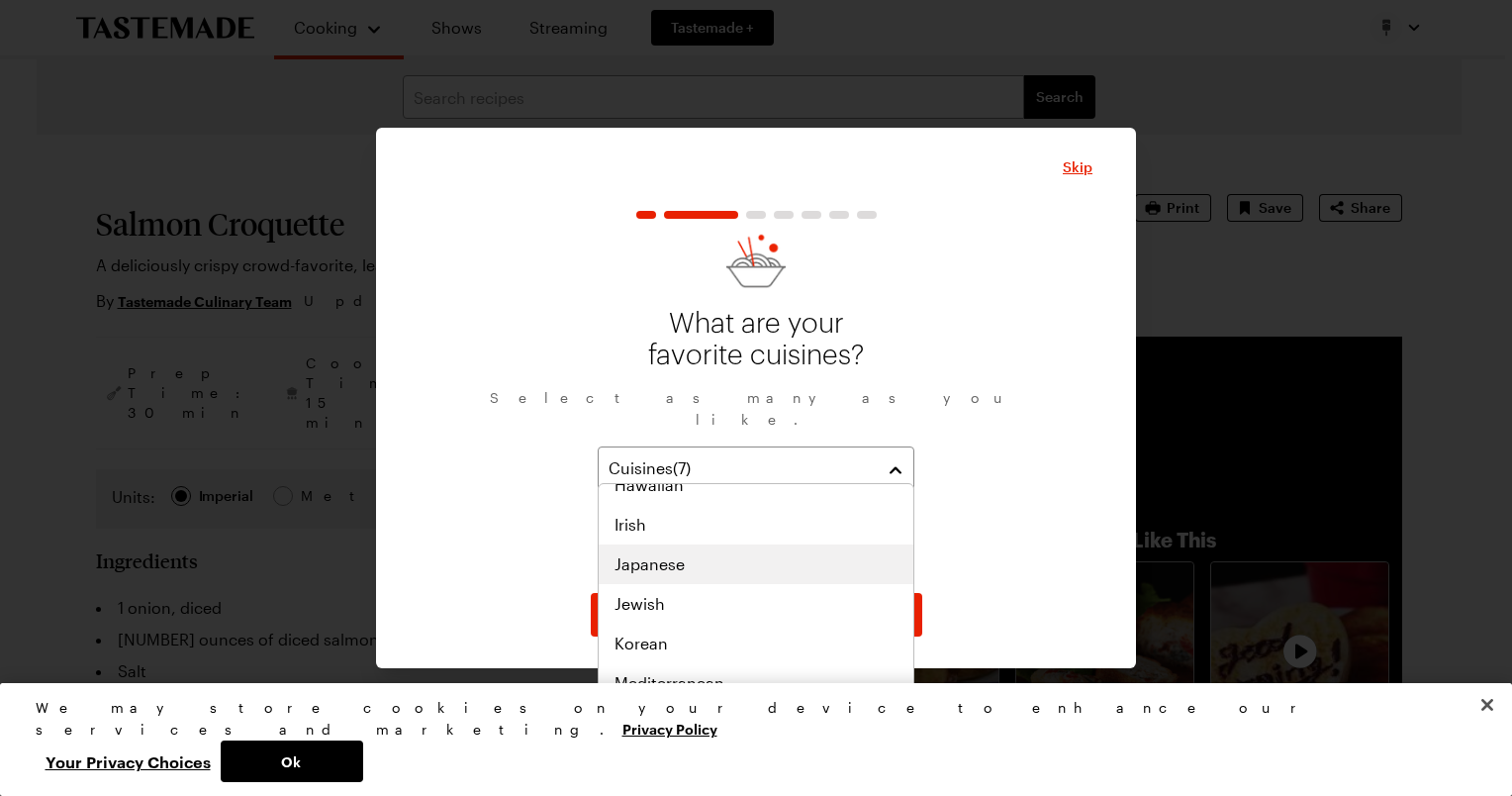 scroll, scrollTop: 792, scrollLeft: 0, axis: vertical 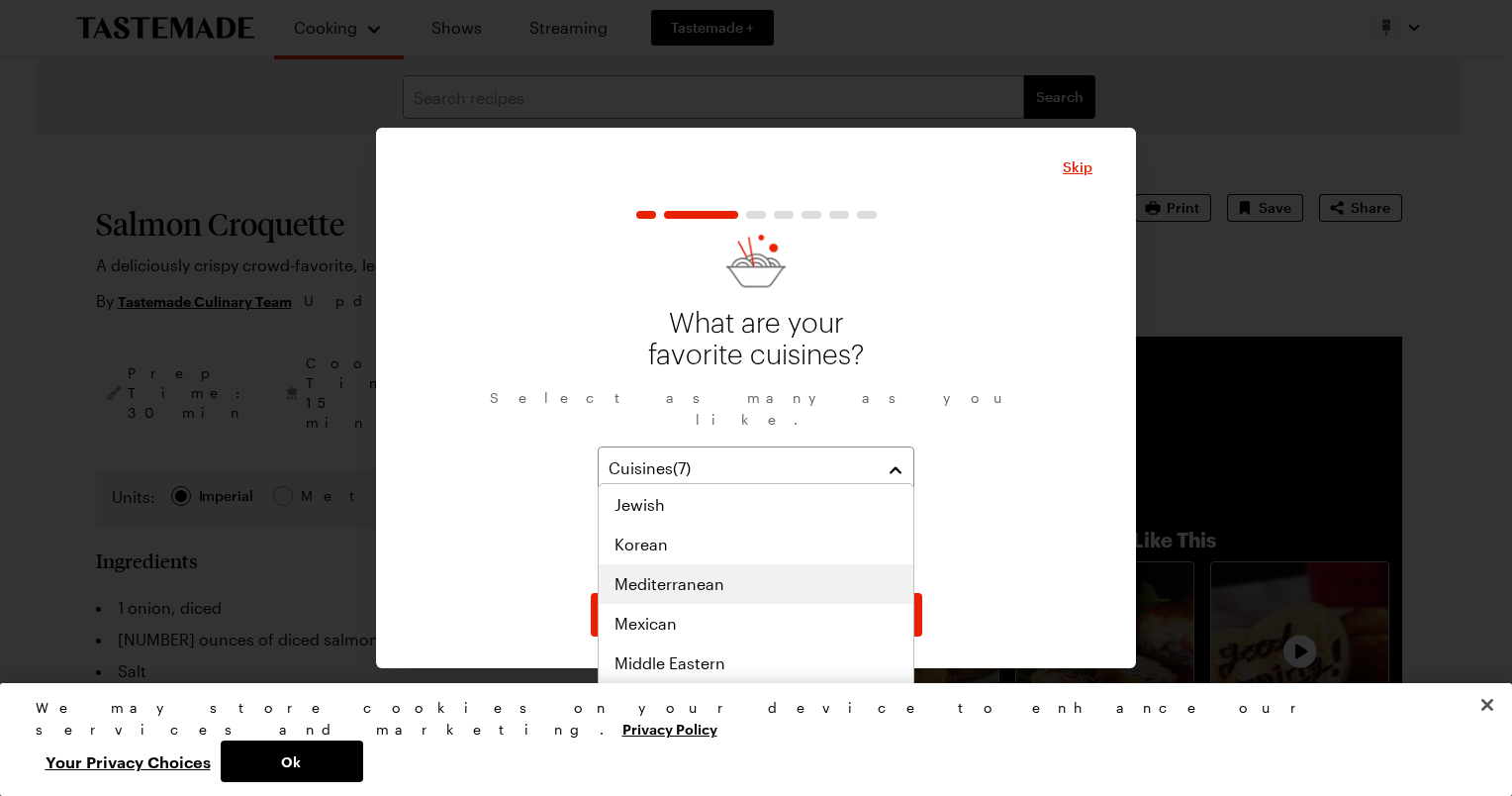 click on "Mediterranean" at bounding box center (756, 584) 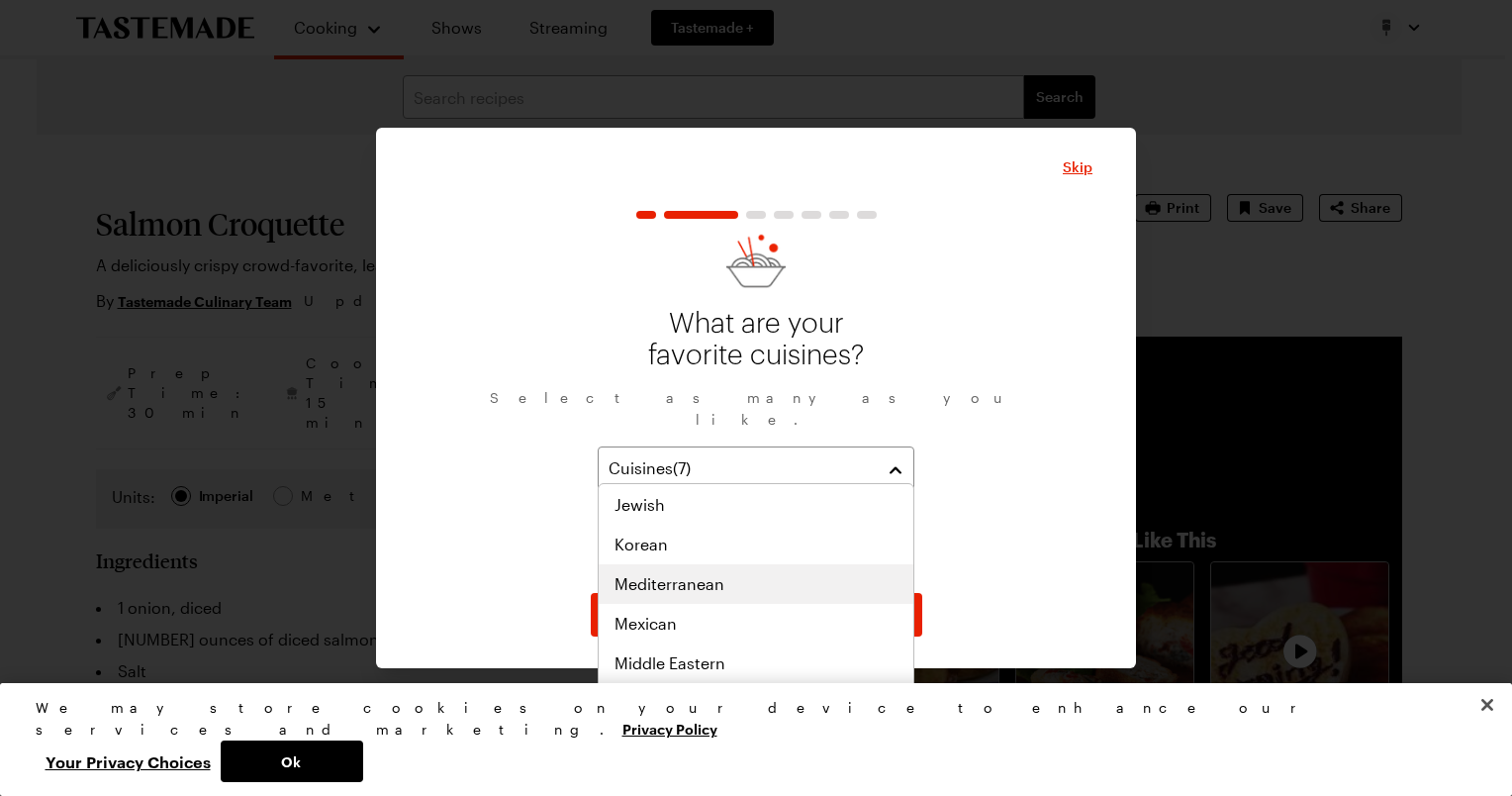 scroll, scrollTop: 832, scrollLeft: 0, axis: vertical 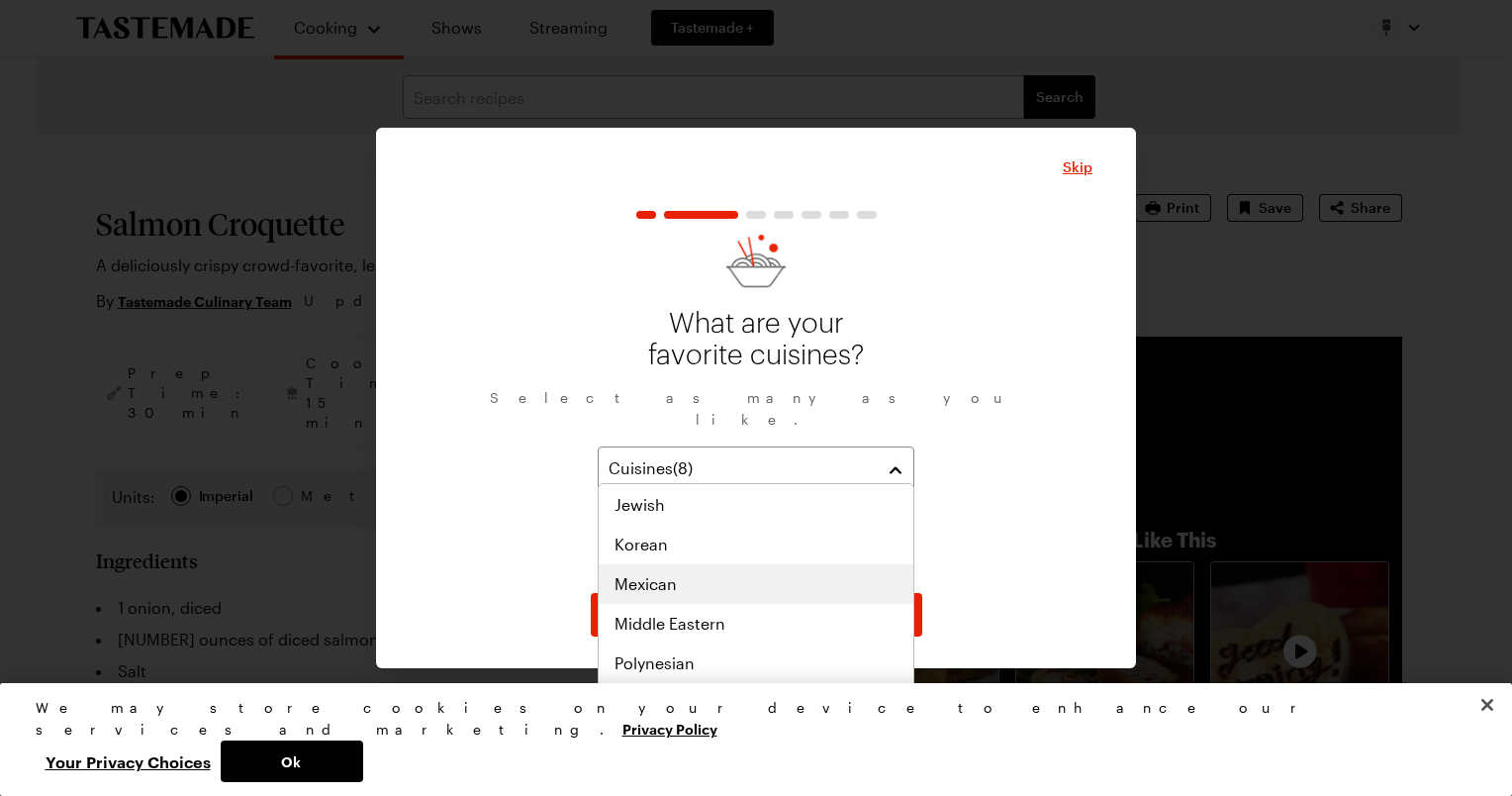 click on "Mexican" at bounding box center [756, 584] 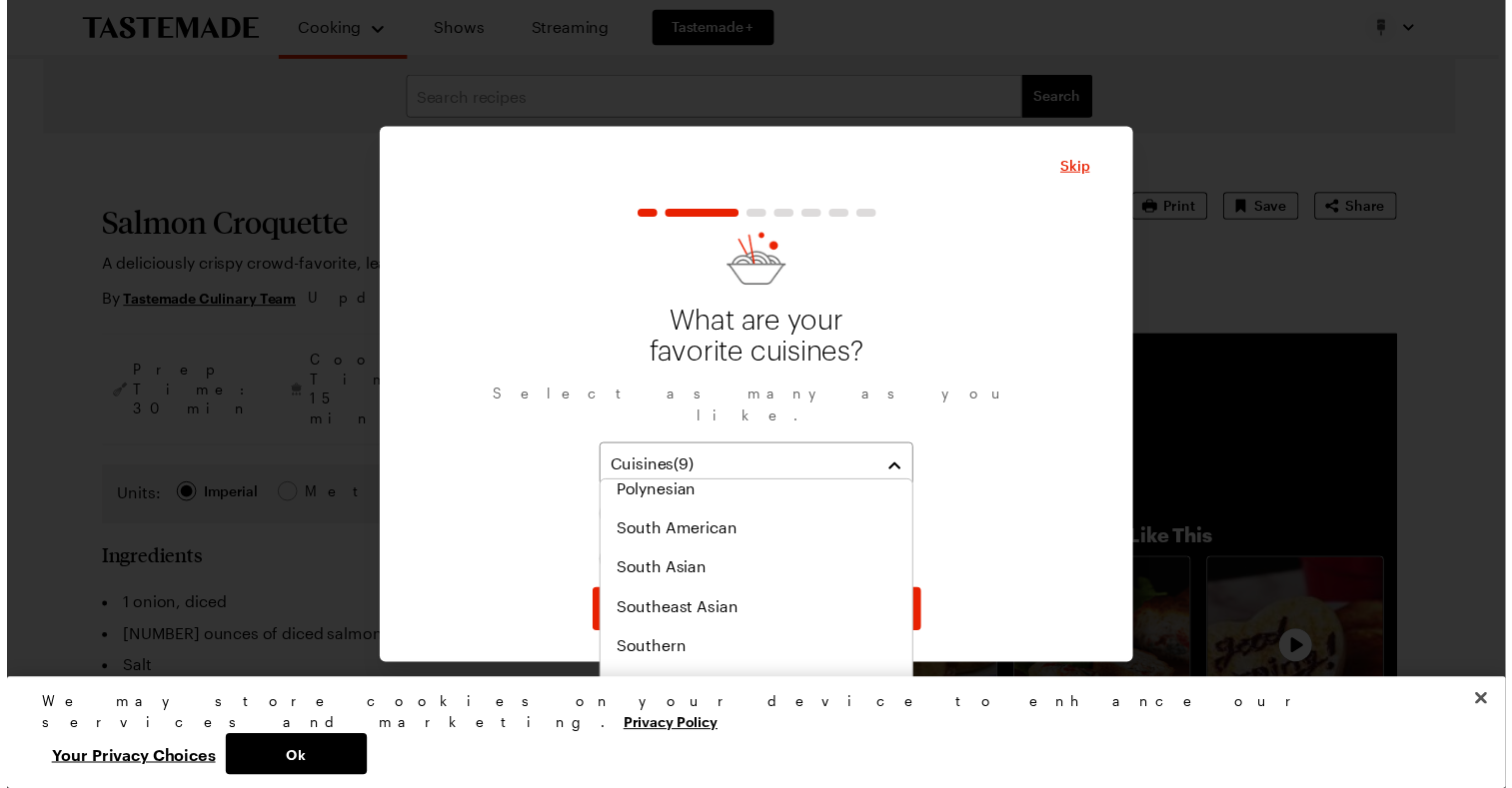 scroll, scrollTop: 1039, scrollLeft: 0, axis: vertical 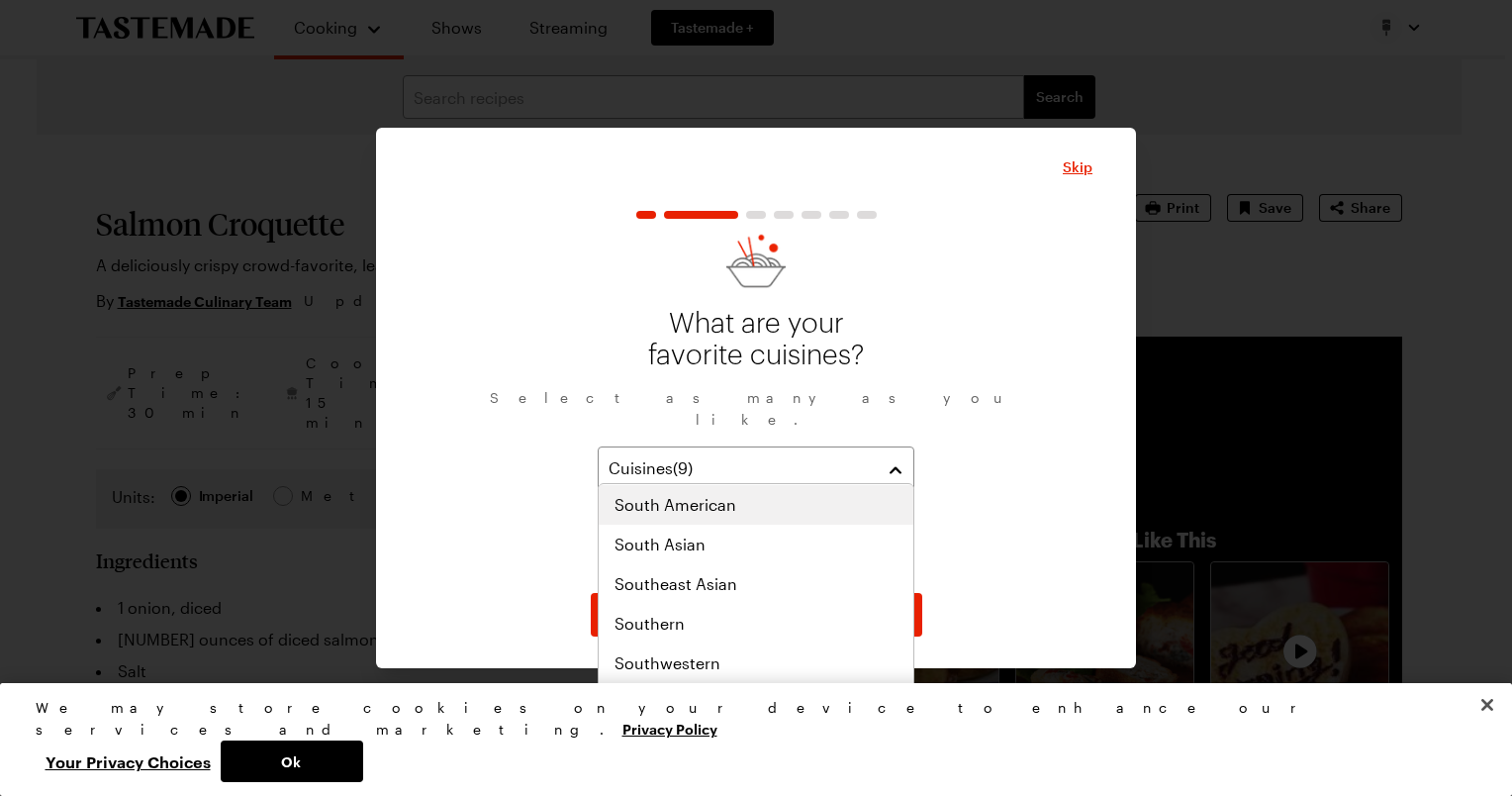 click on "South American" at bounding box center (756, 505) 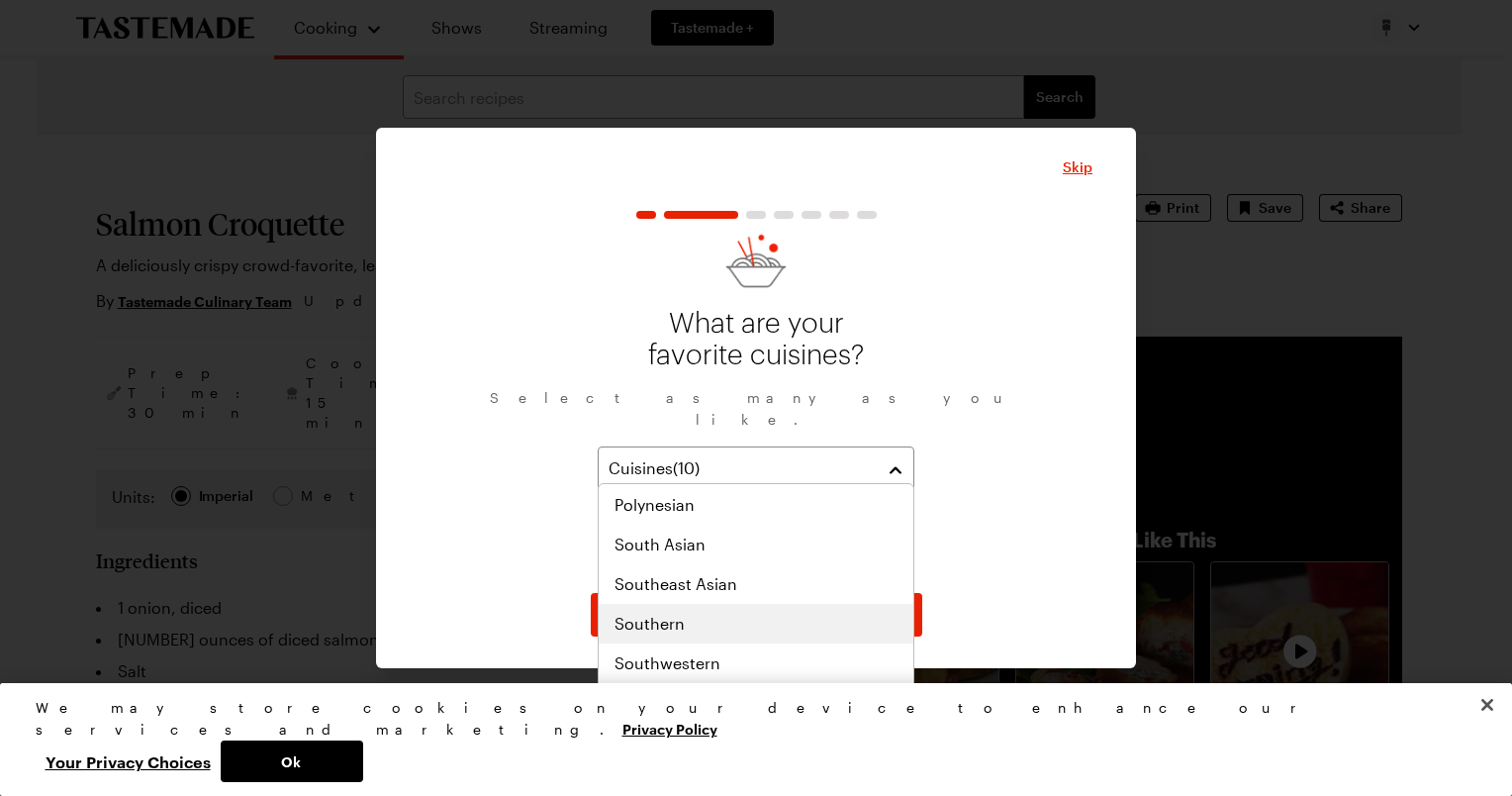 click on "Southern" at bounding box center (649, 624) 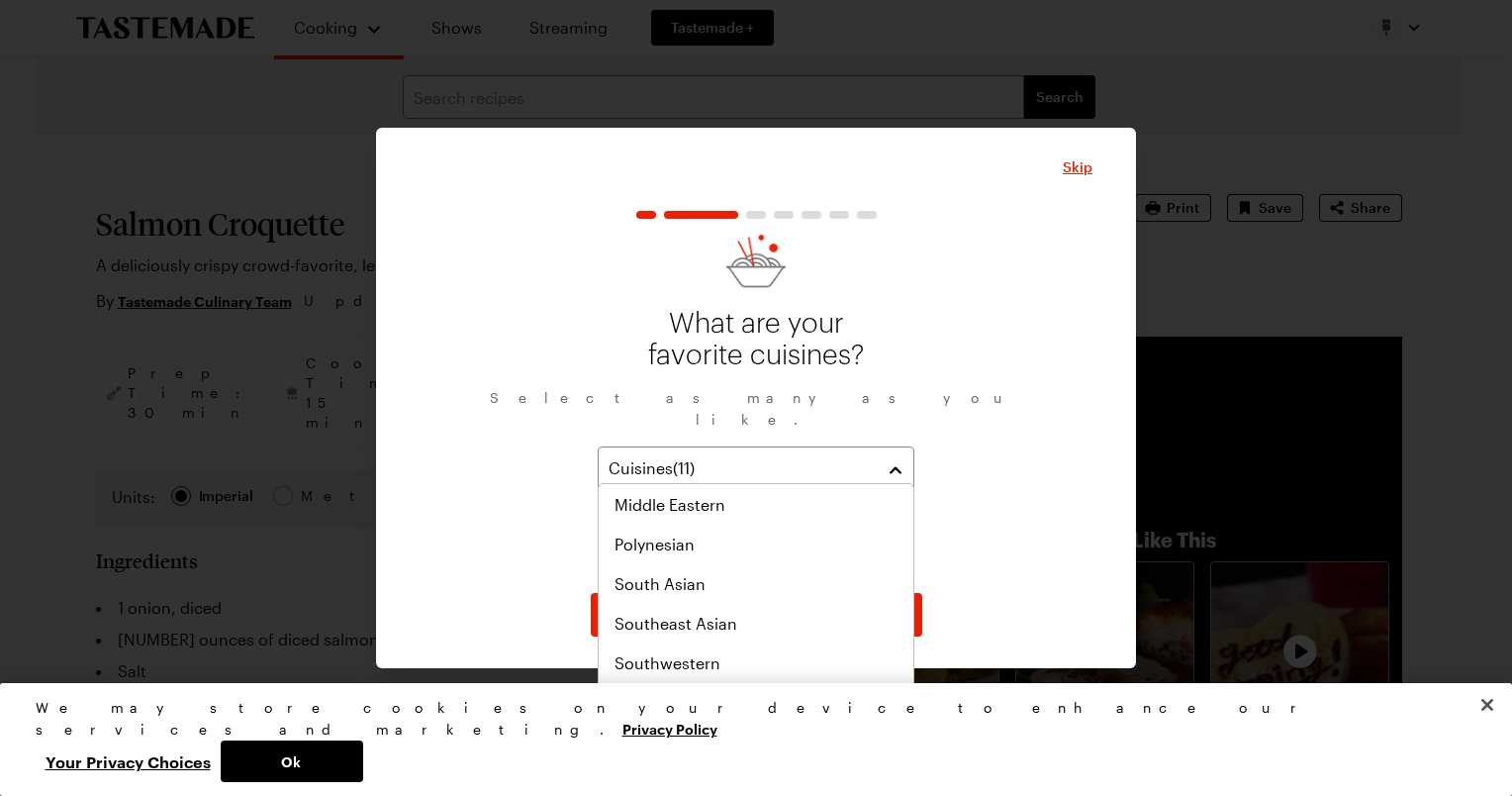 click on "What are your favorite cuisines? Select as many as you like. Cuisines  ( [NUMBER] ) African Asian Caribbean European French Italian Indian Mediterranean Mexican South American Southern" at bounding box center [756, 406] 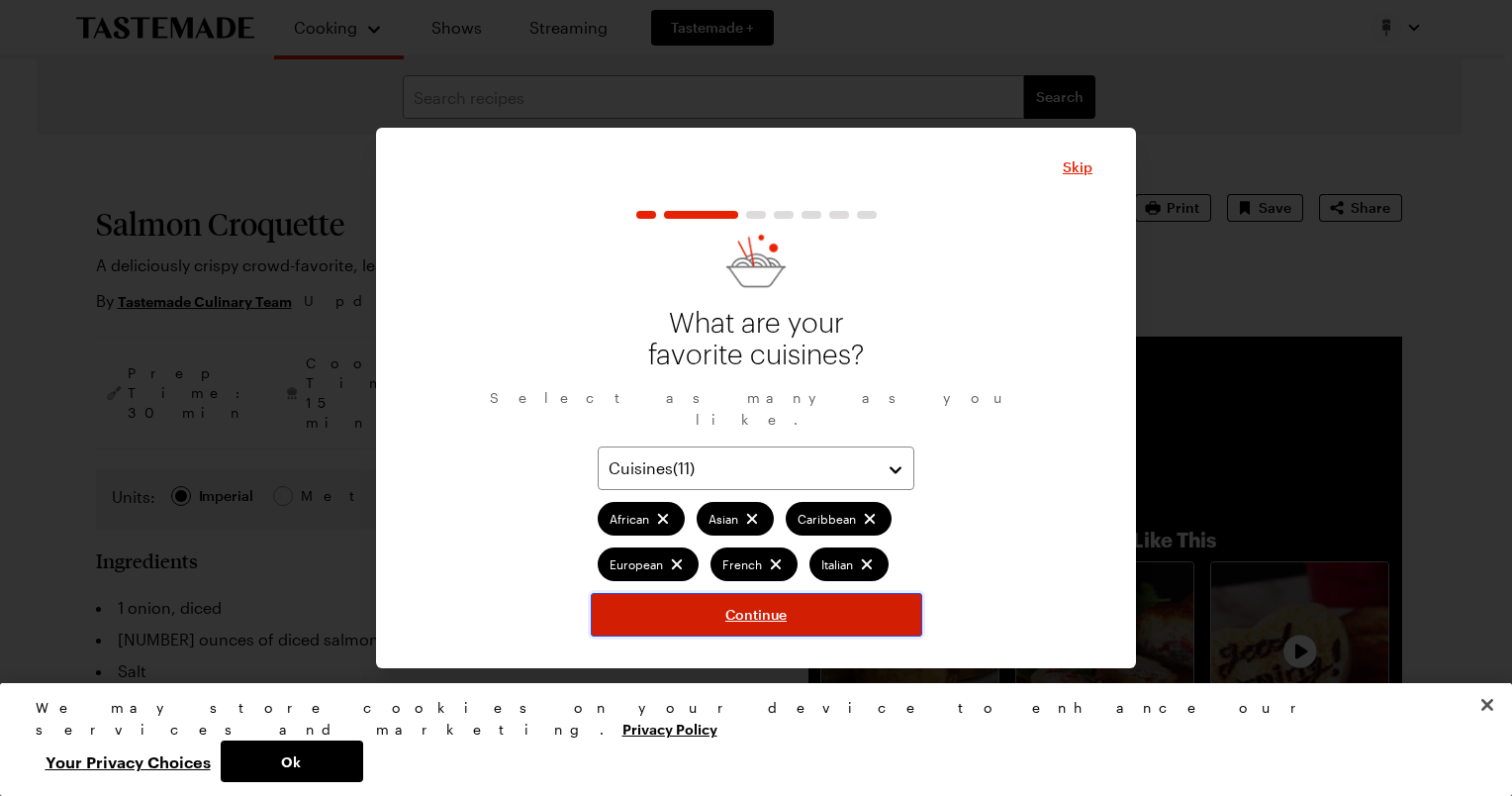 click on "Continue" at bounding box center [756, 615] 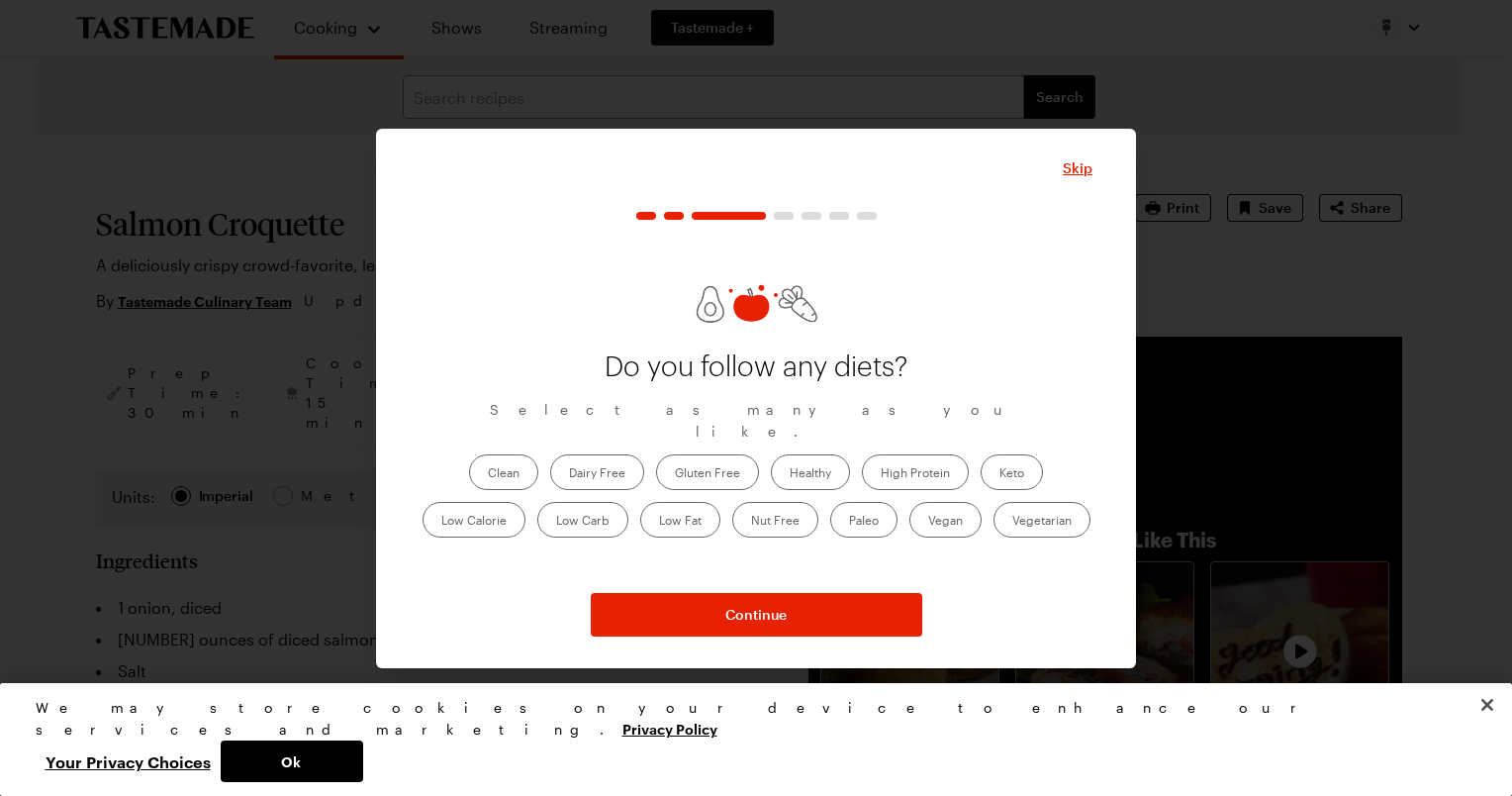 click on "Clean" at bounding box center (504, 472) 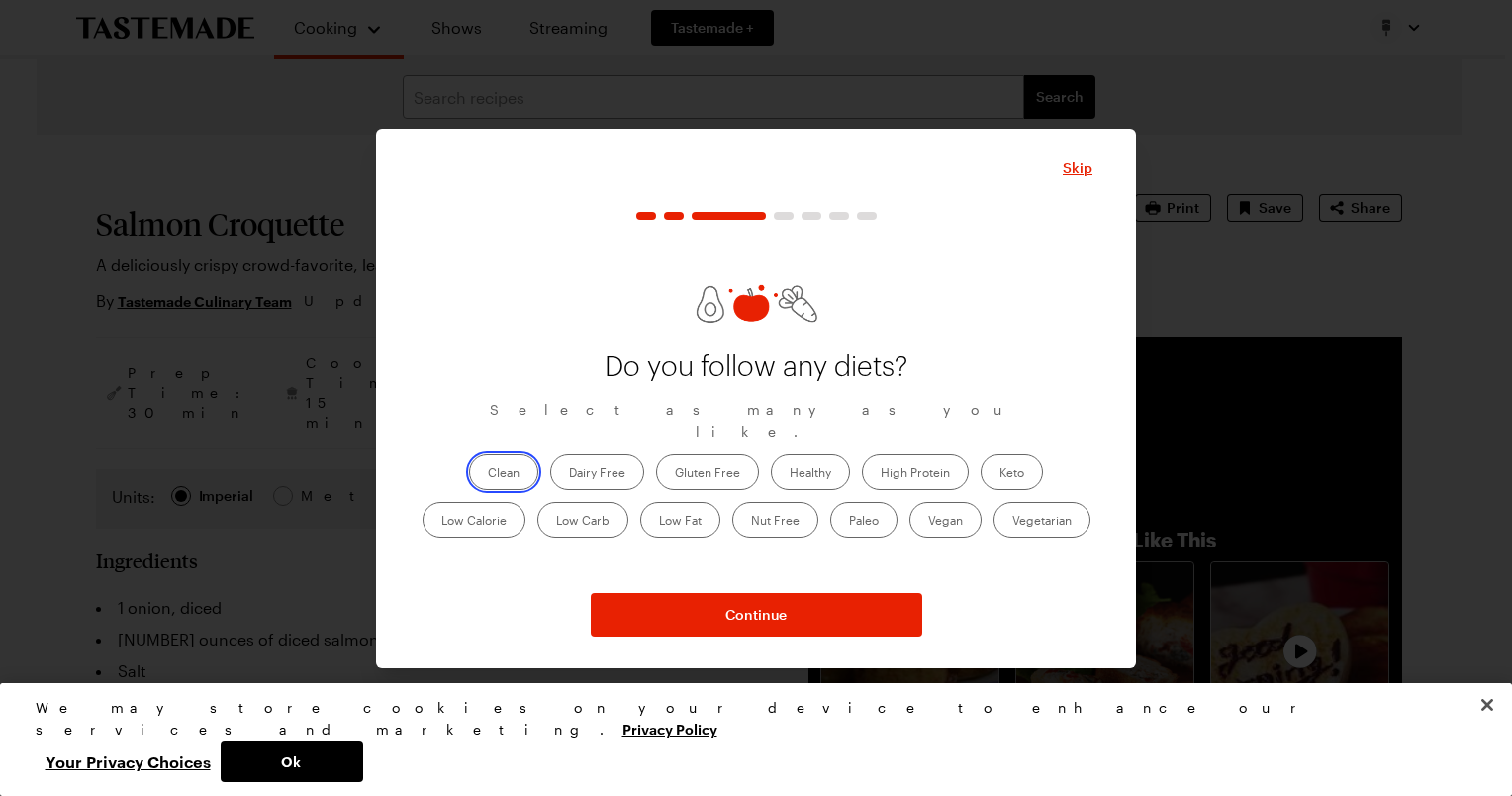 click on "Clean" at bounding box center (488, 474) 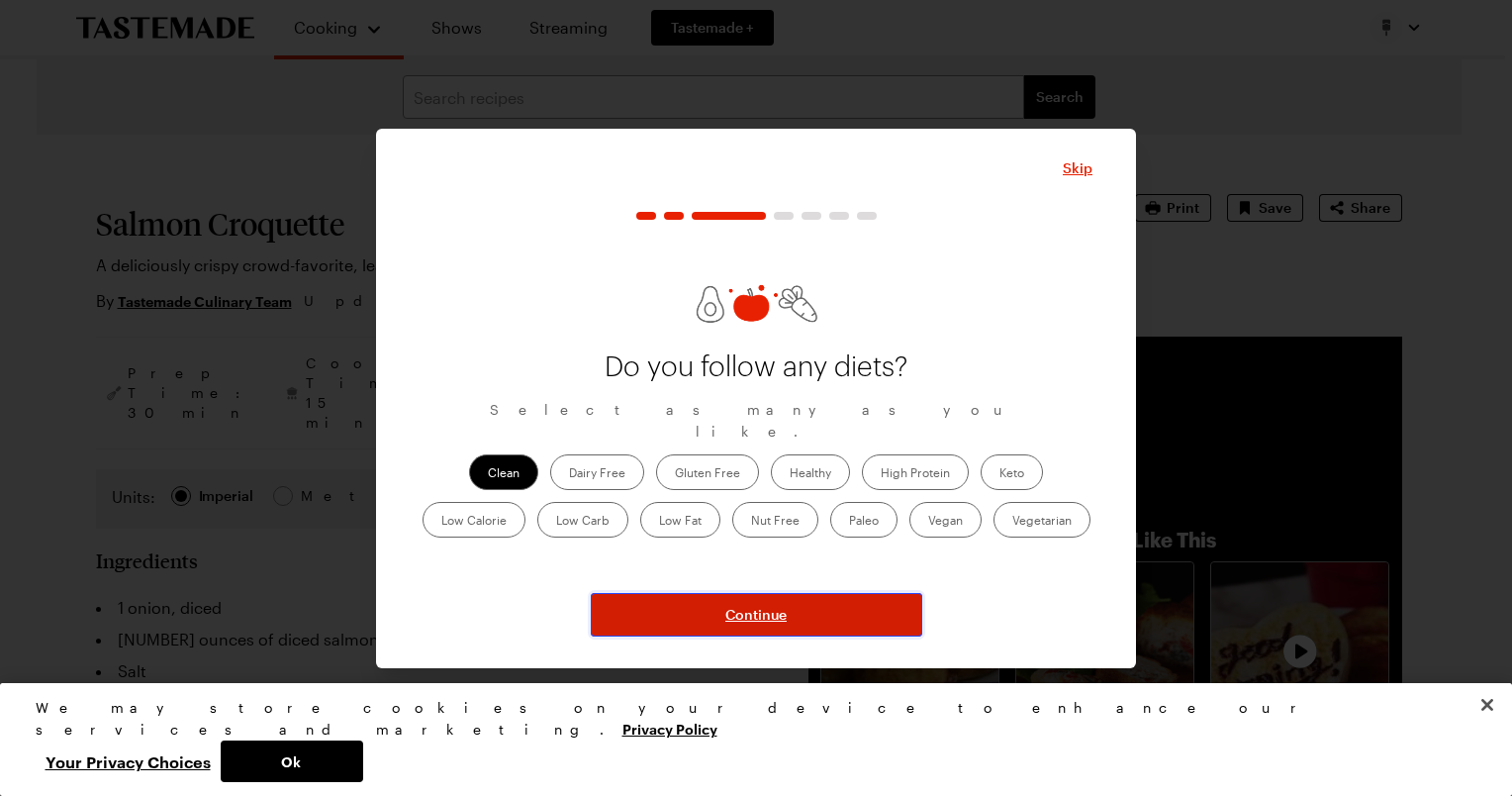 click on "Continue" at bounding box center [756, 615] 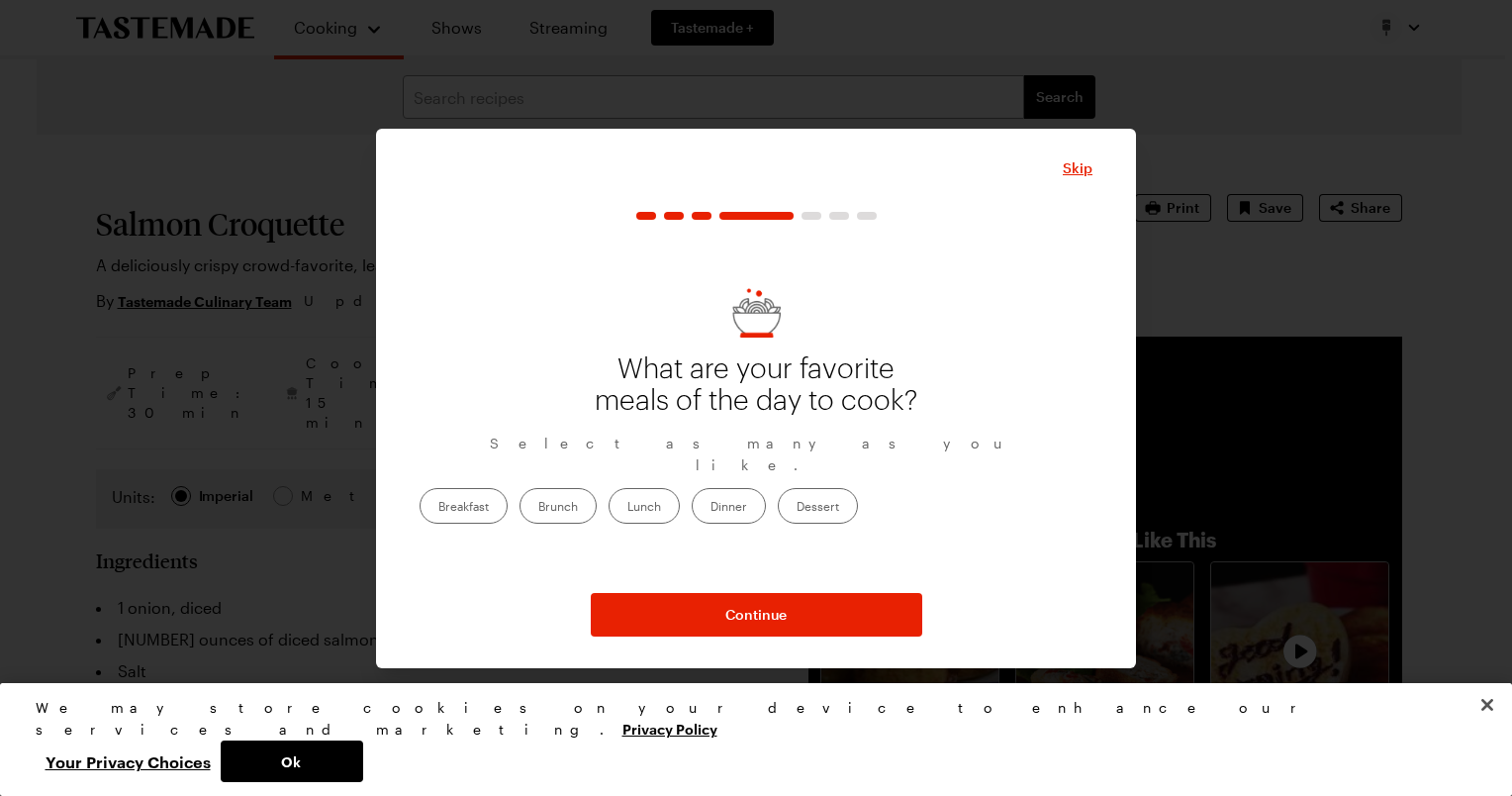 click on "Breakfast" at bounding box center (463, 506) 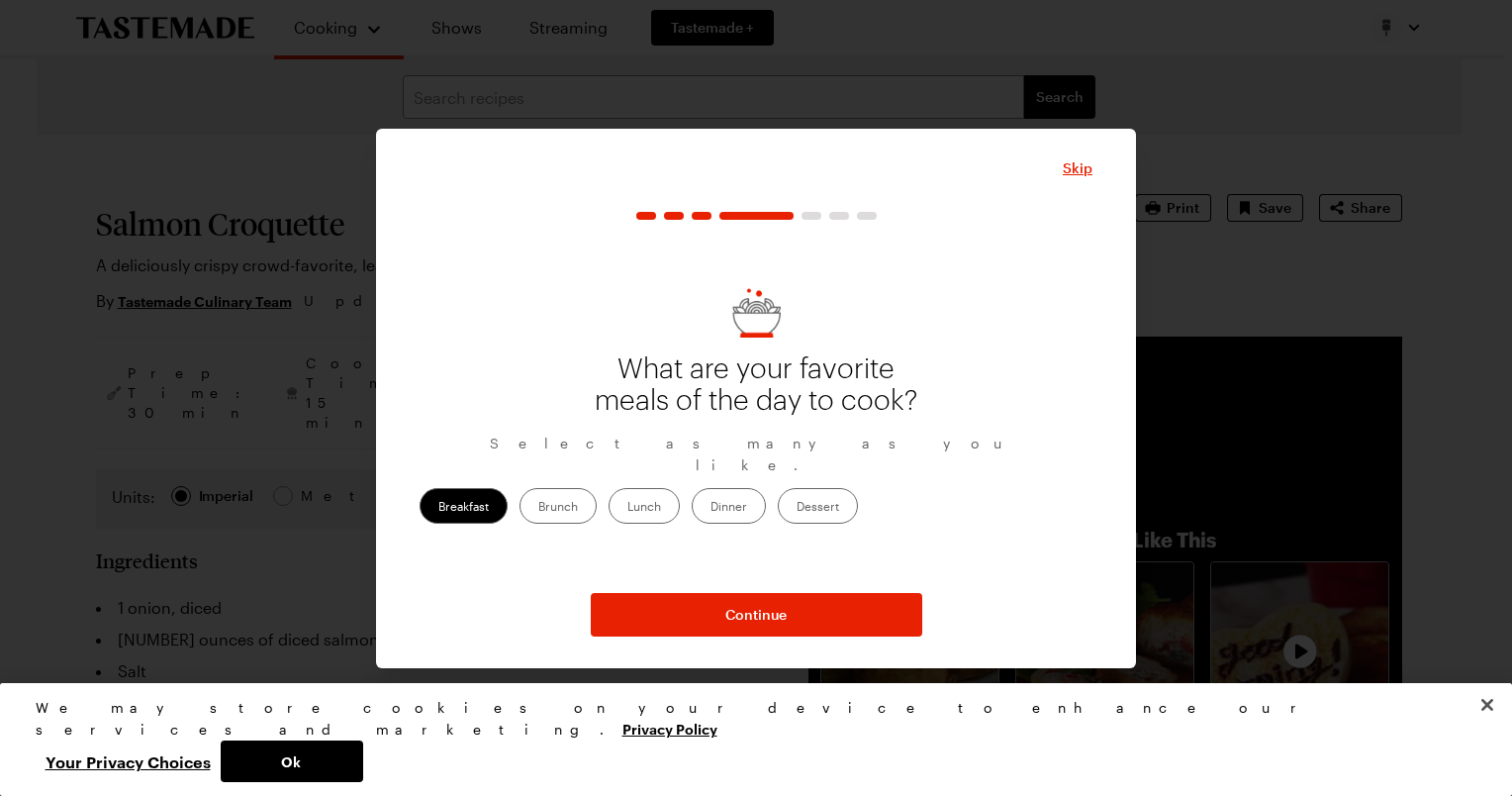 click on "Dinner" at bounding box center (728, 506) 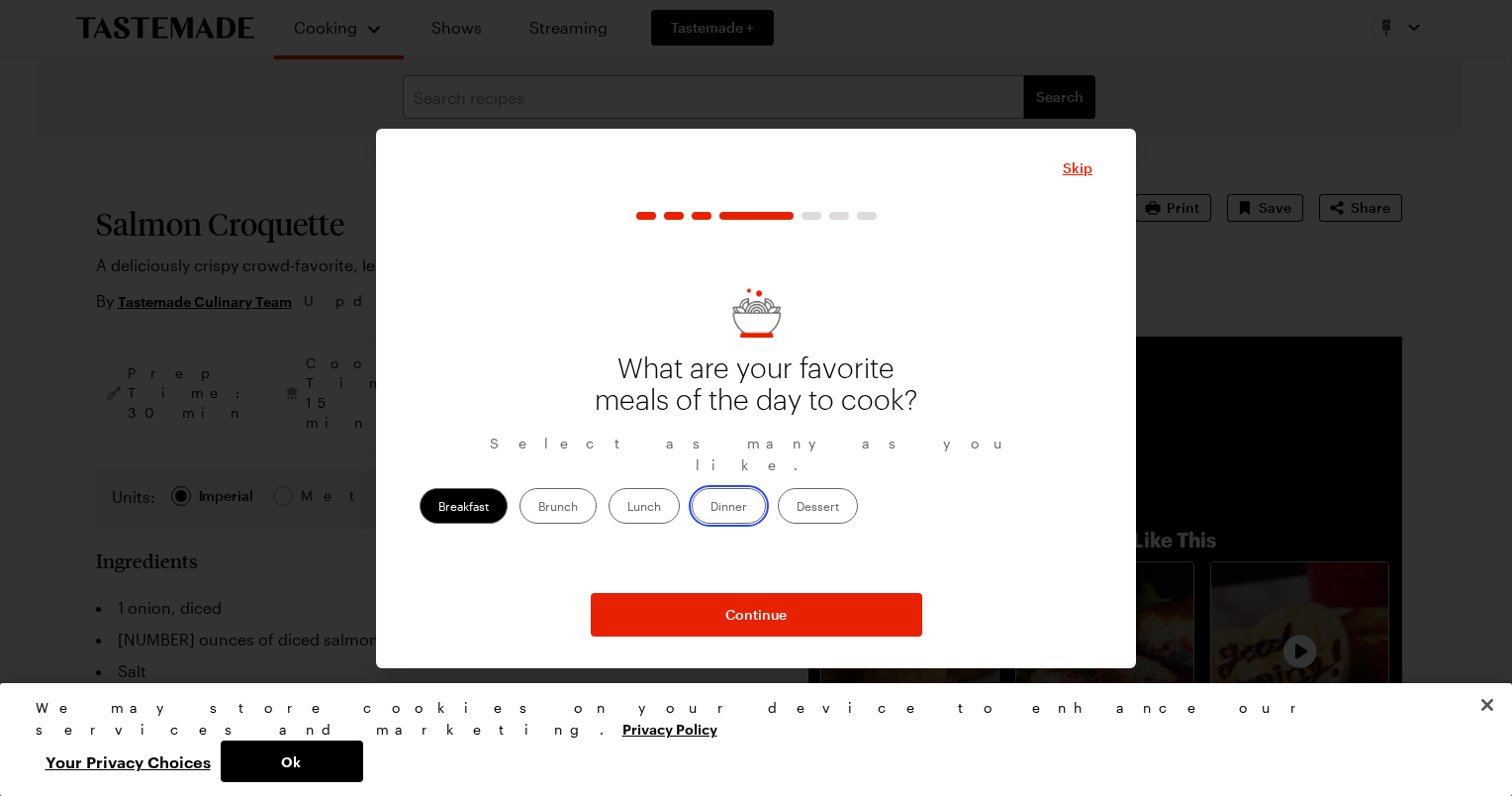 click on "Dinner" at bounding box center (710, 508) 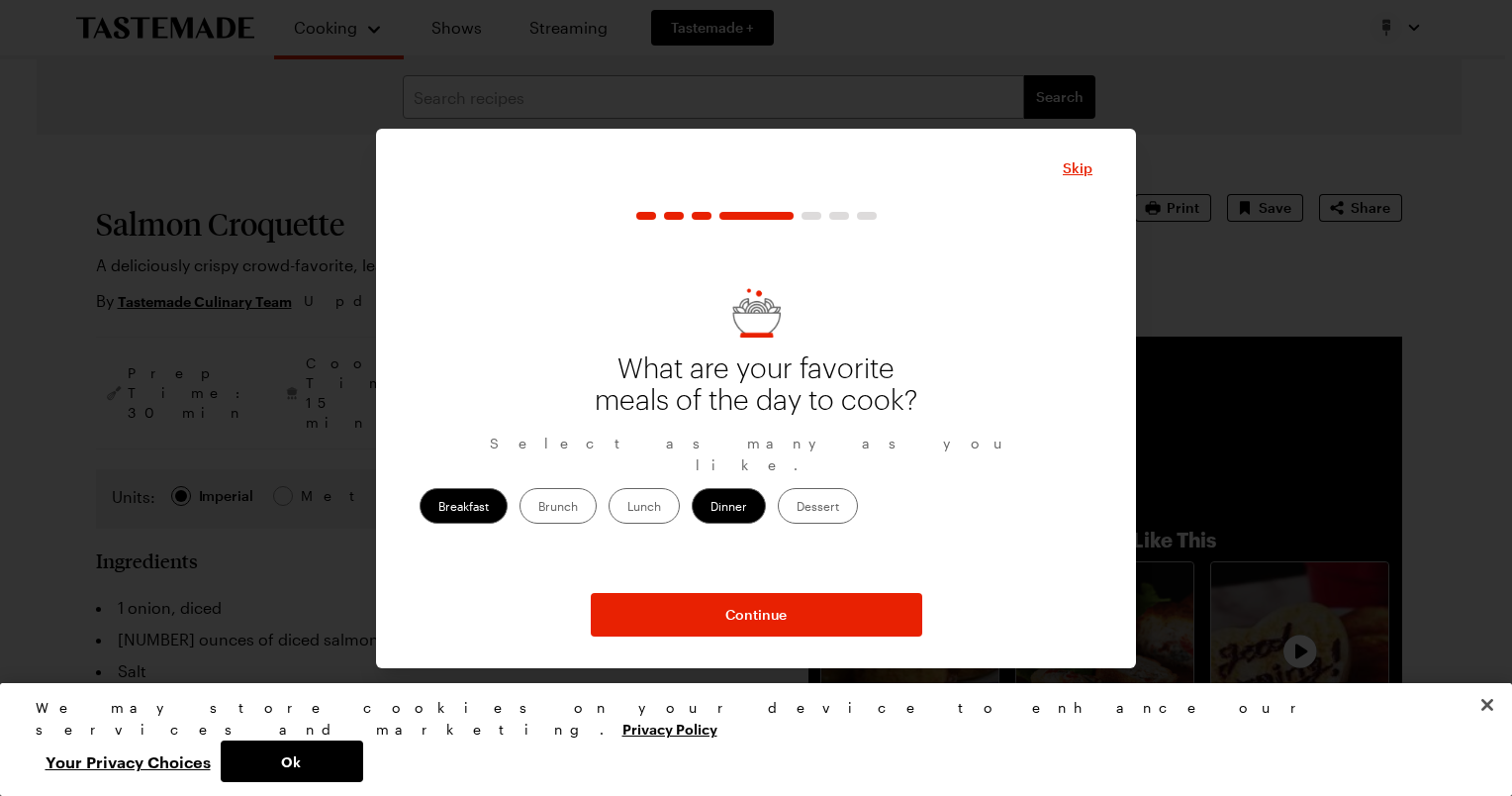 click on "Lunch" at bounding box center [644, 506] 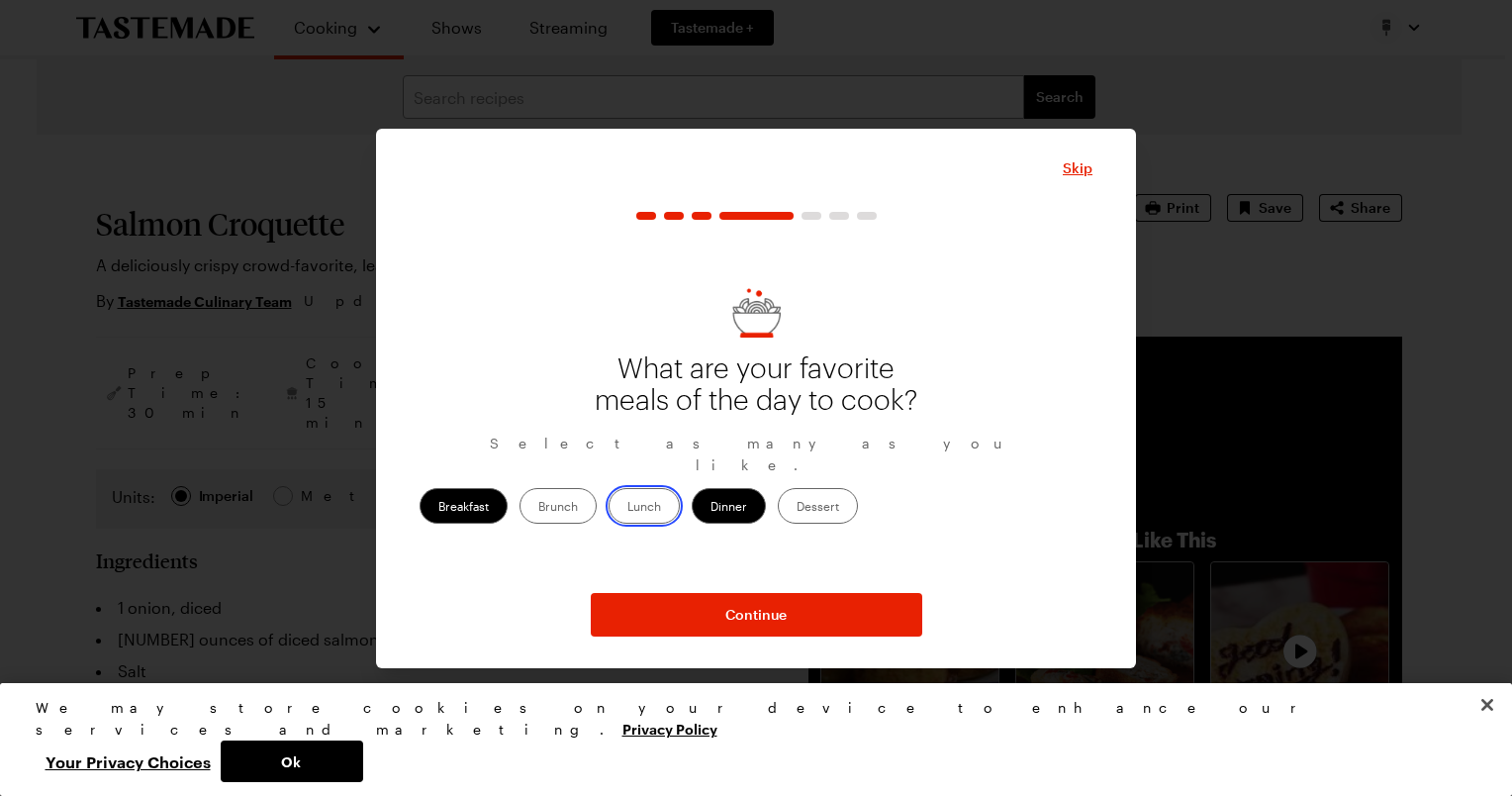 click on "Lunch" at bounding box center [627, 508] 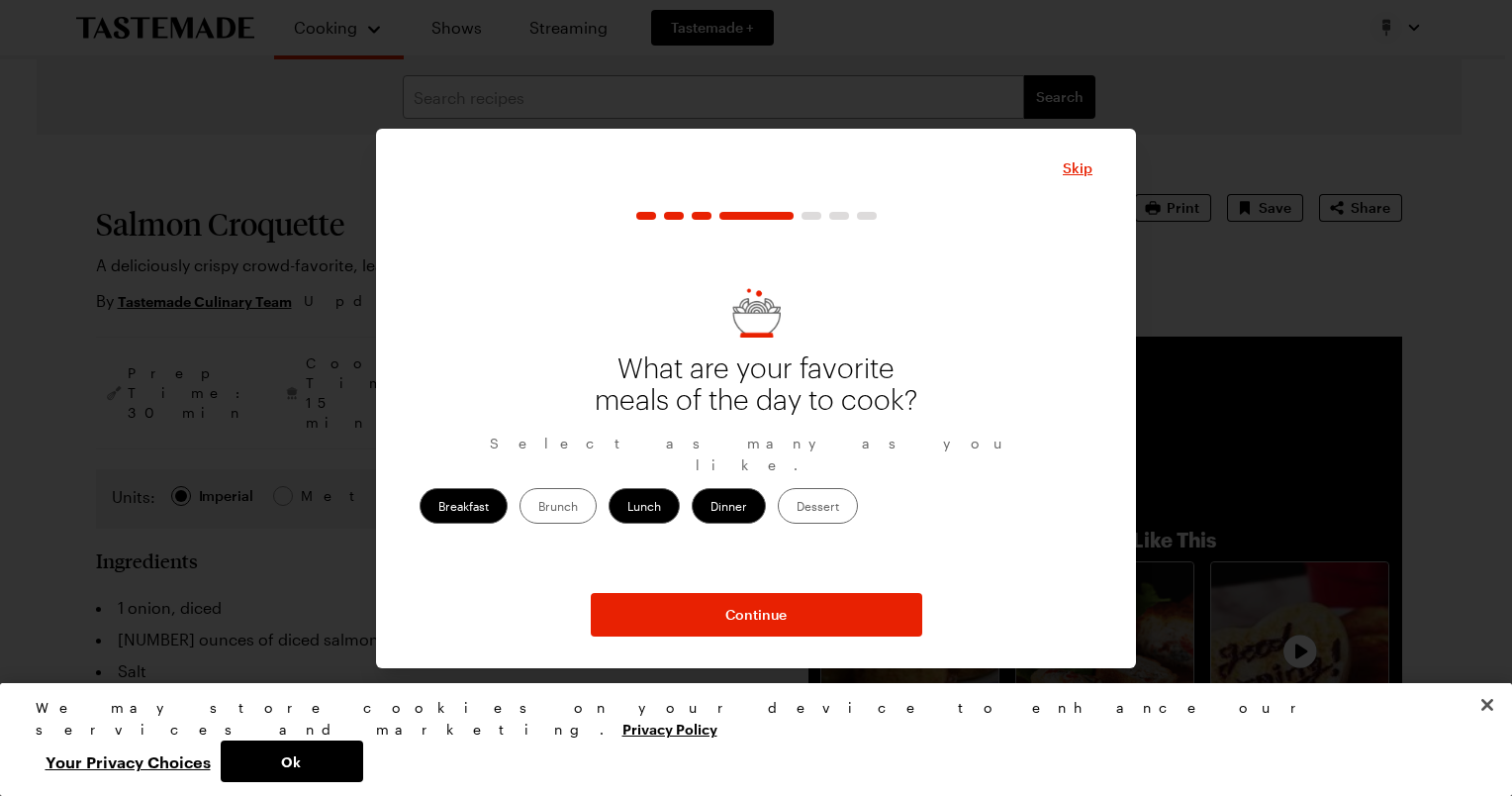 click on "Brunch" at bounding box center (558, 506) 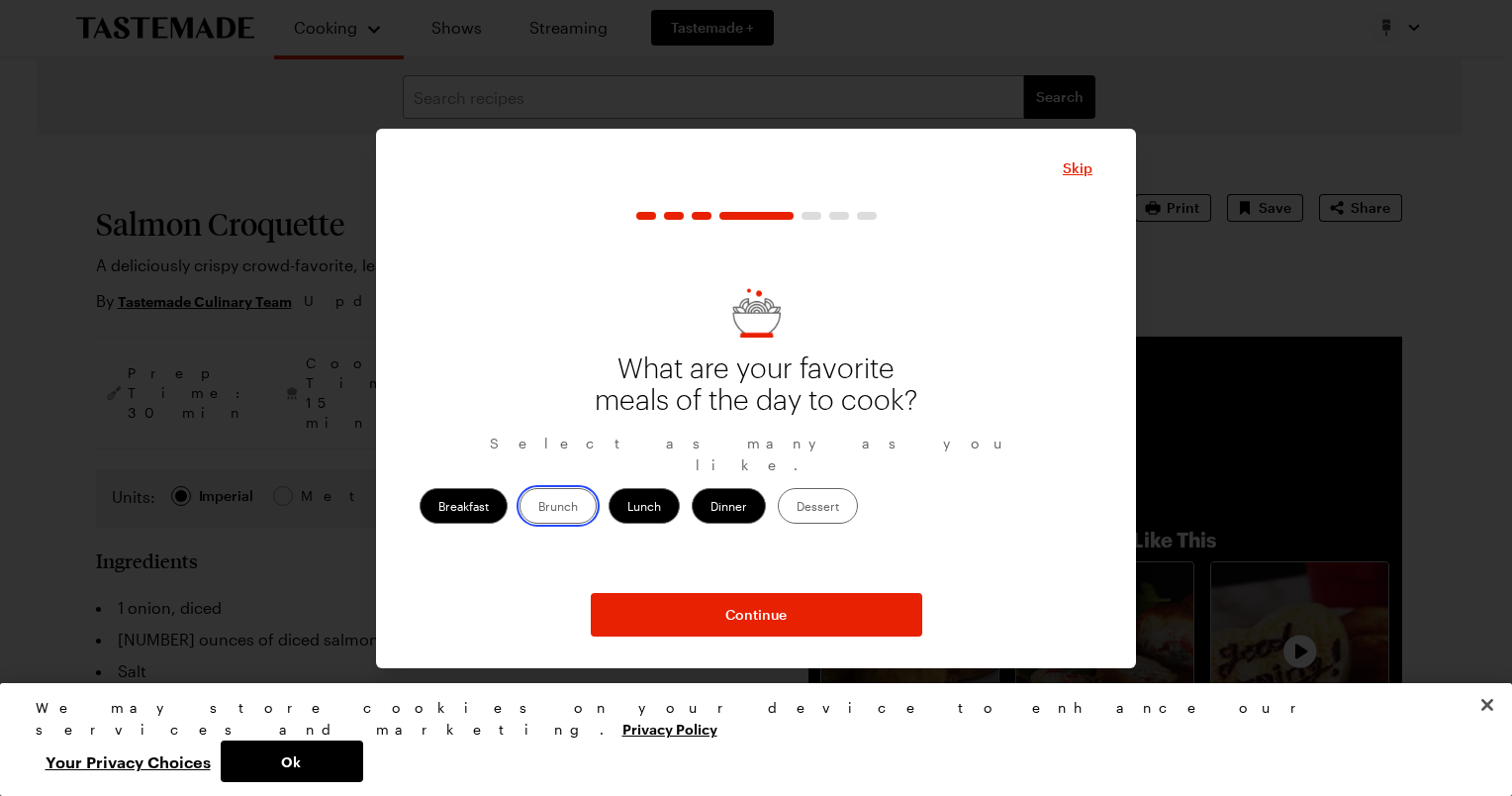 click on "Brunch" at bounding box center [538, 508] 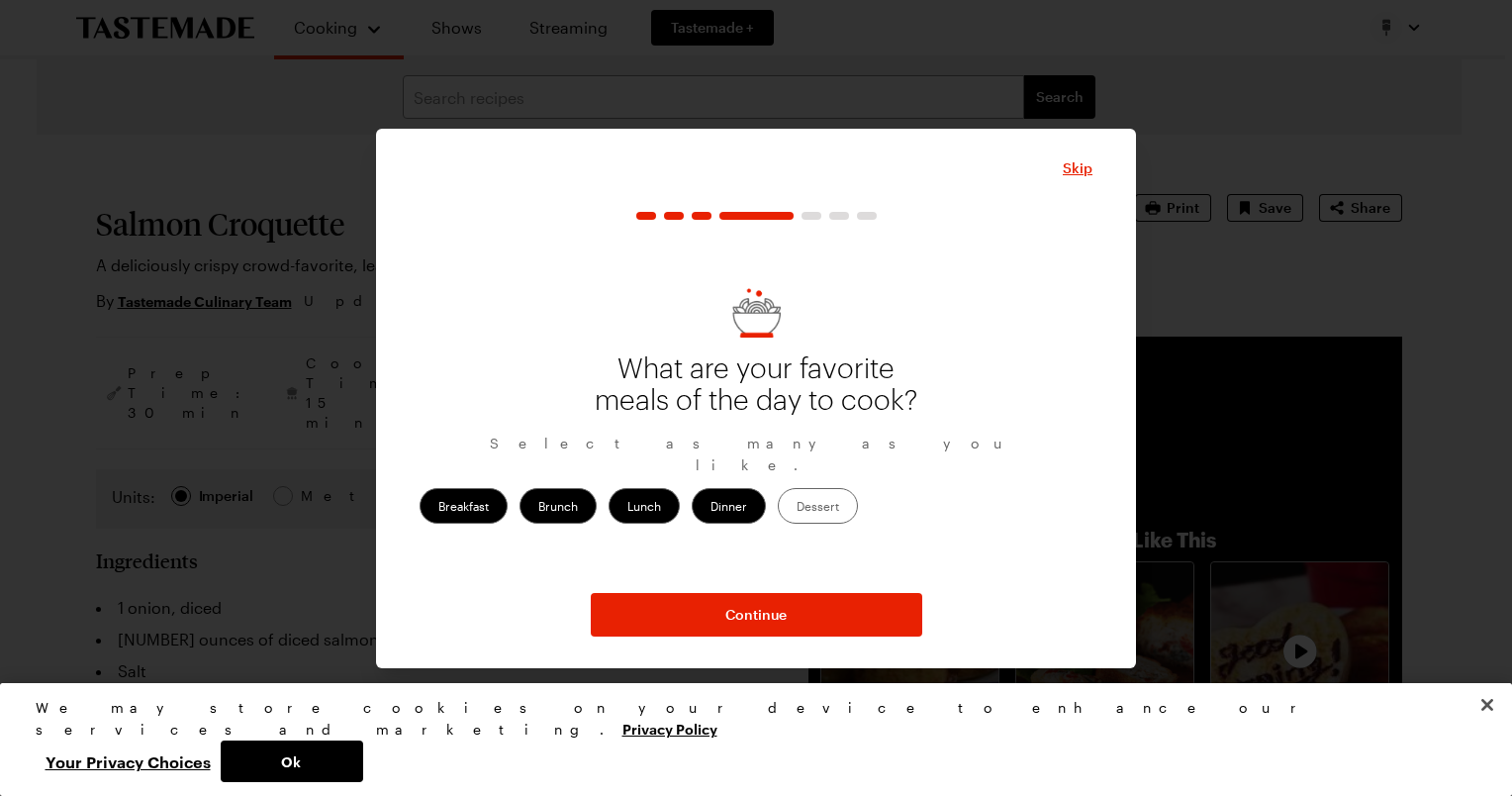 click on "Dessert" at bounding box center (817, 506) 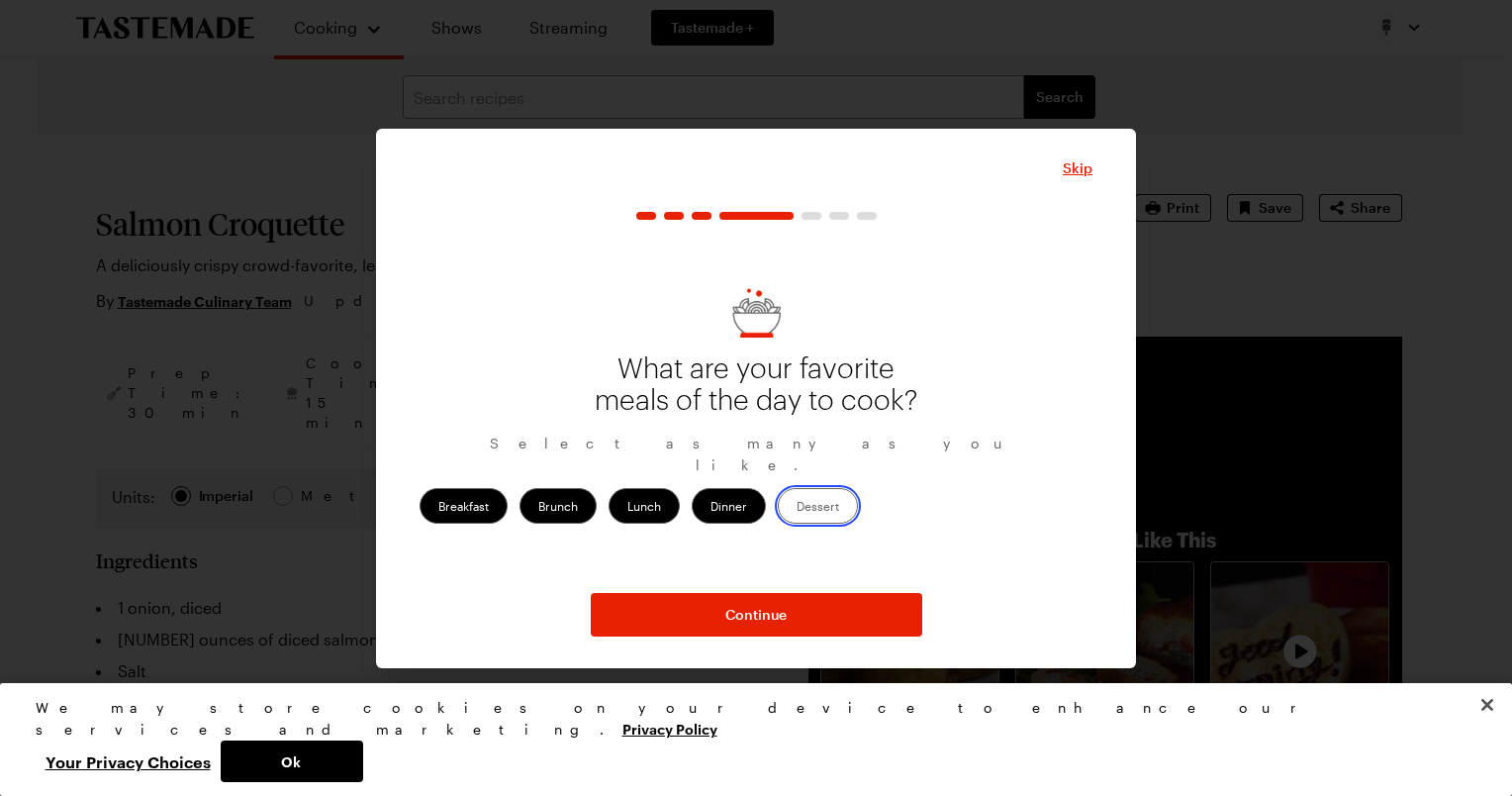 click on "Dessert" at bounding box center (797, 508) 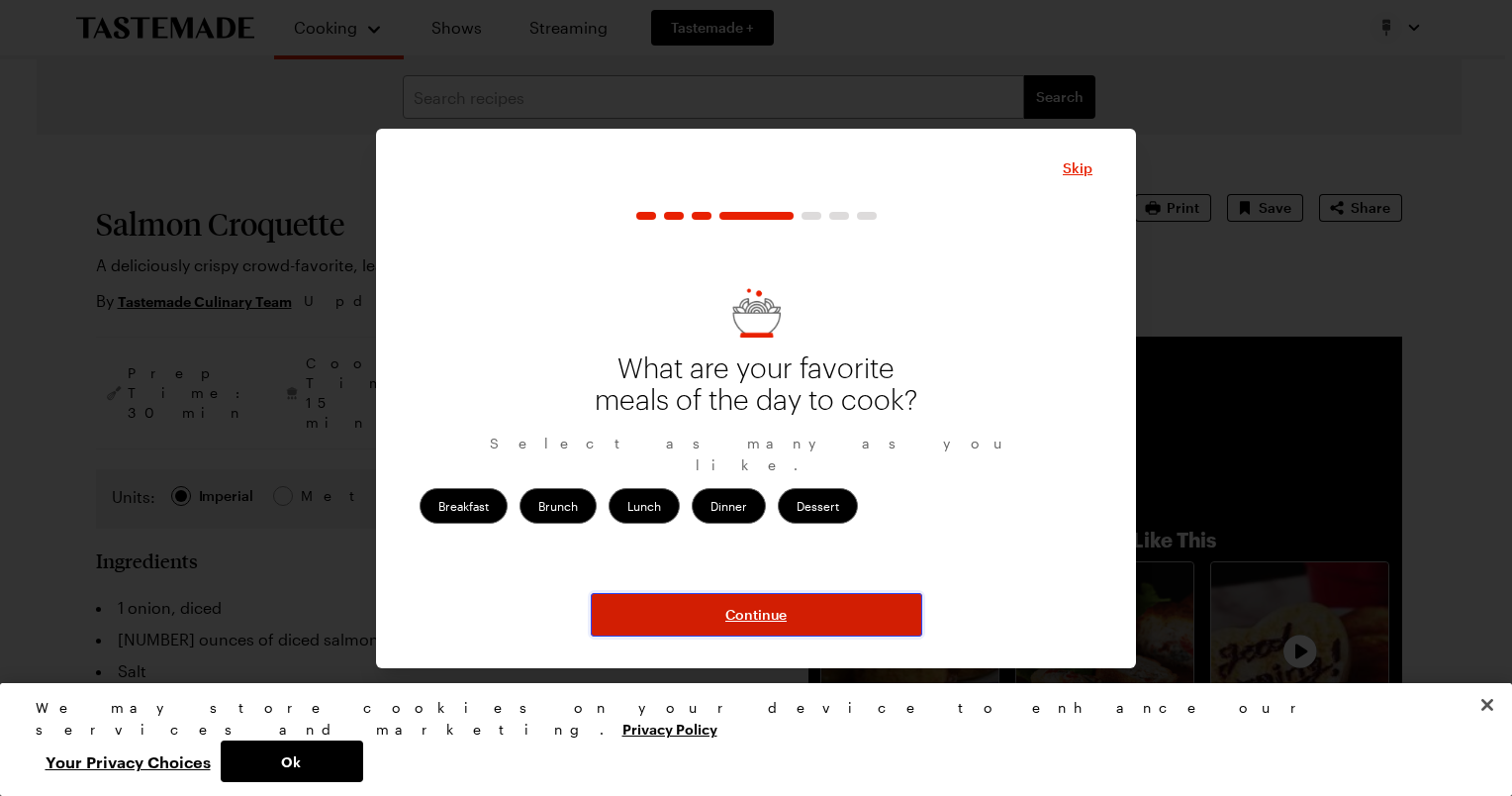 click on "Continue" at bounding box center [756, 615] 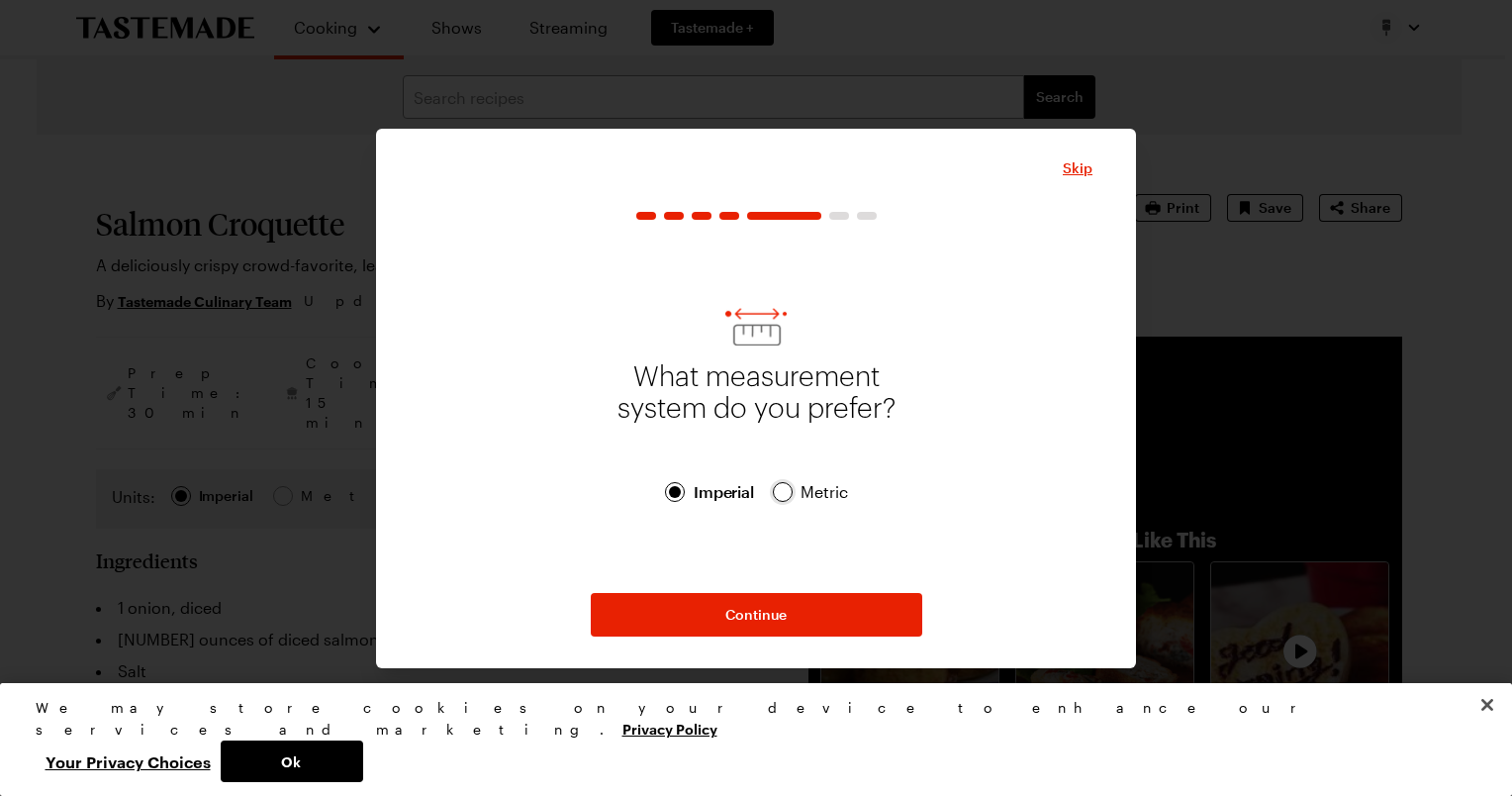 click at bounding box center [783, 492] 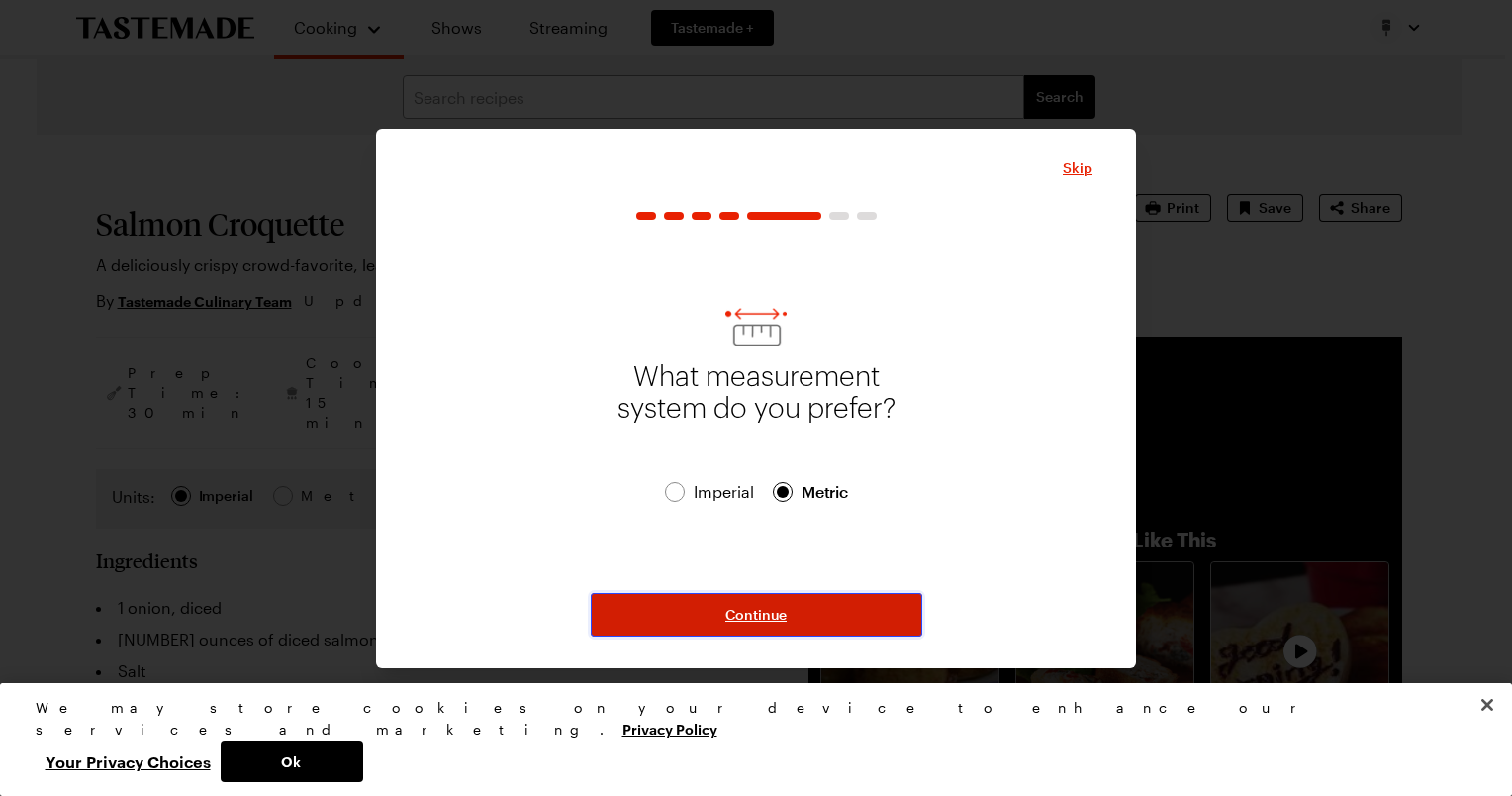 click on "Continue" at bounding box center [756, 615] 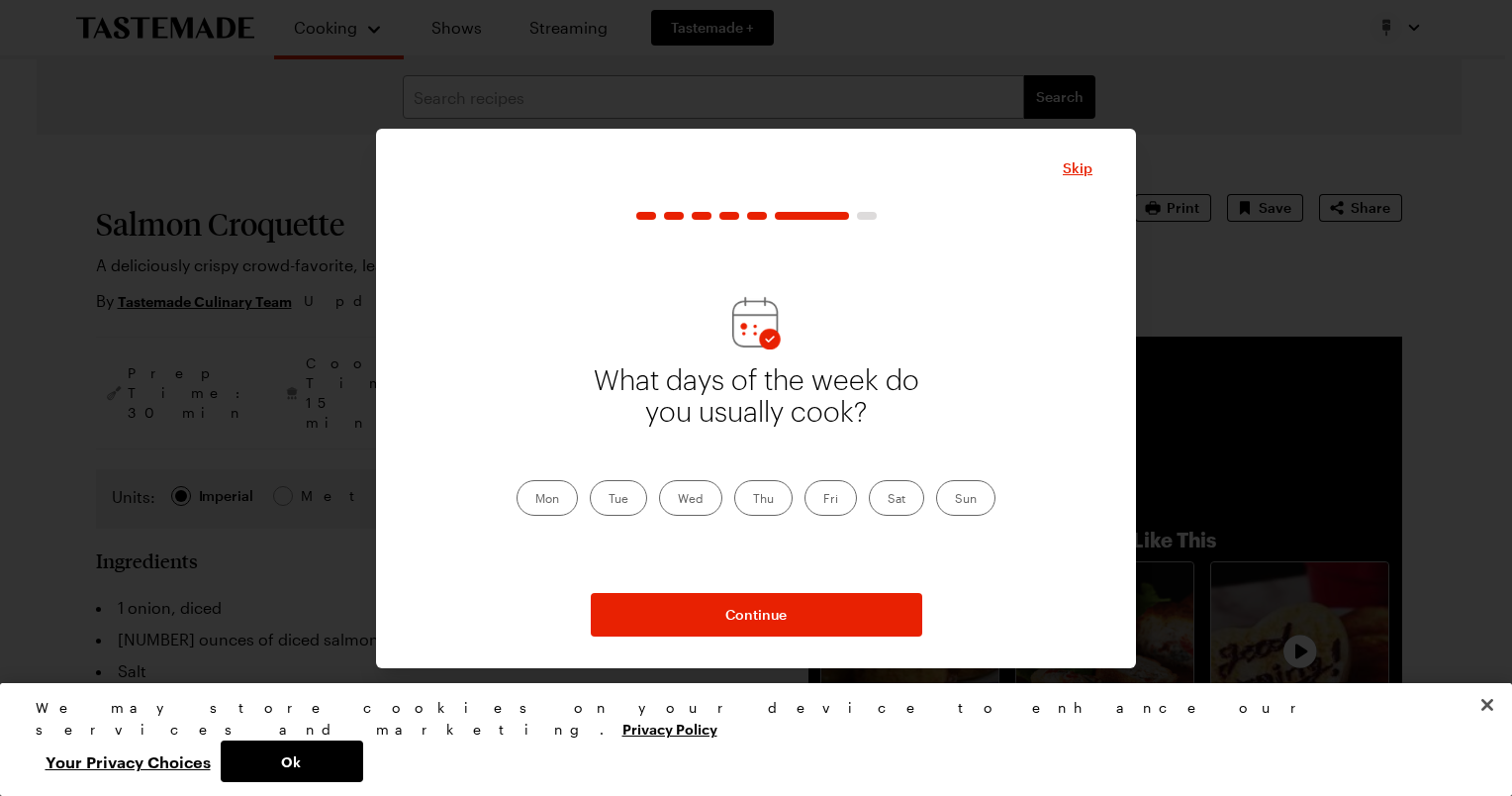 click on "Mon" at bounding box center (547, 498) 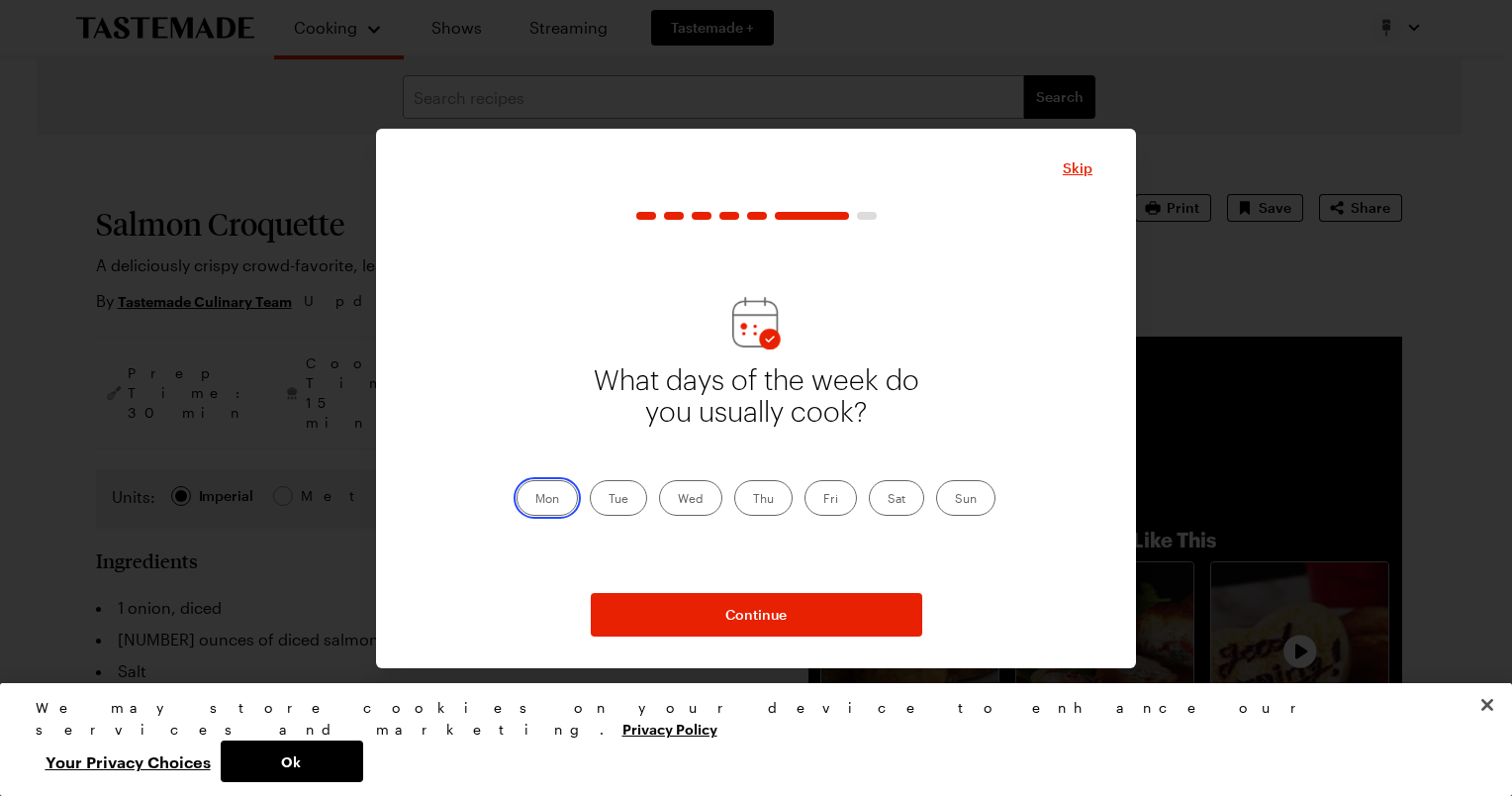 click on "Mon" at bounding box center [535, 500] 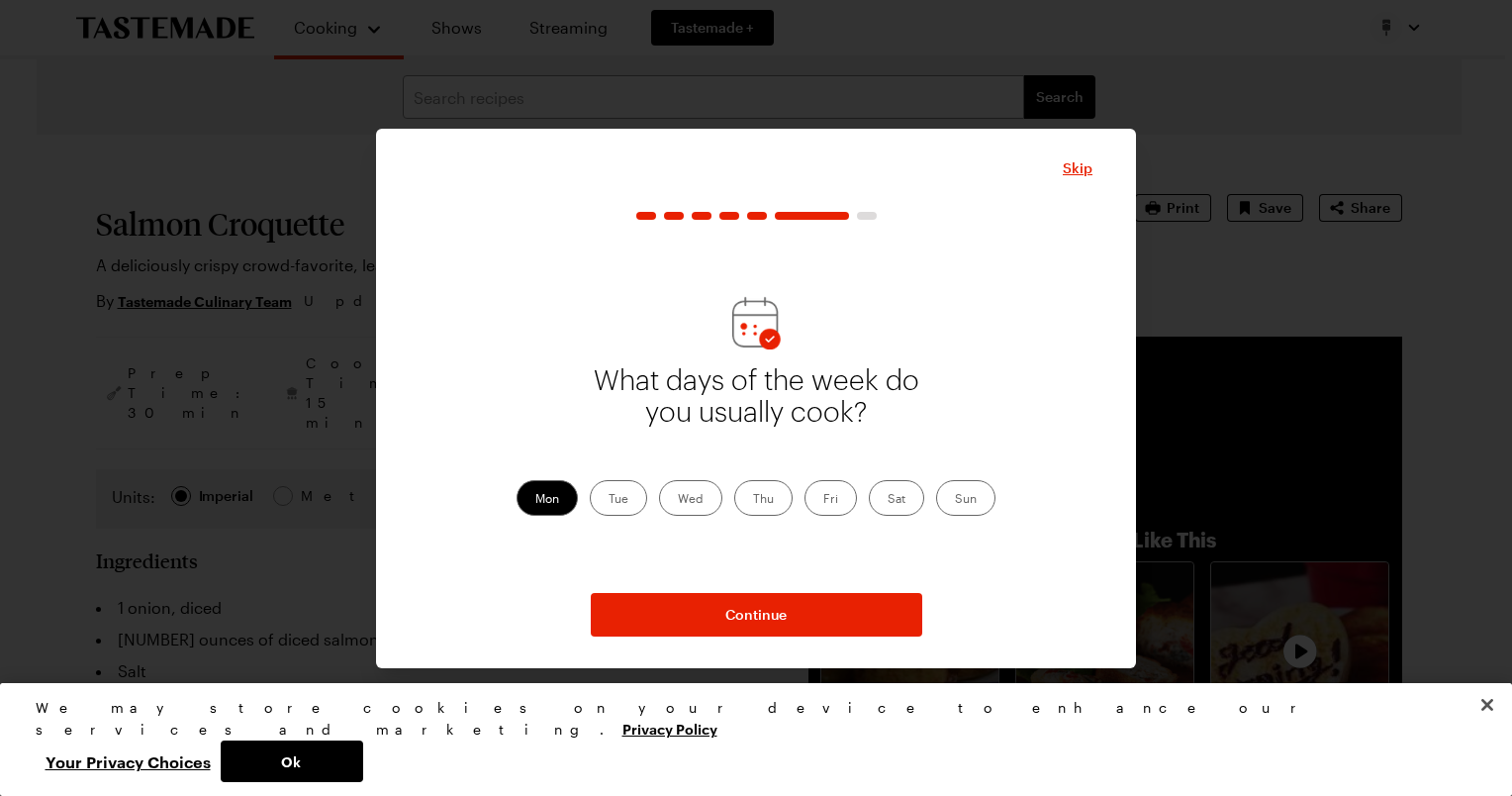 click on "Tue" at bounding box center (618, 498) 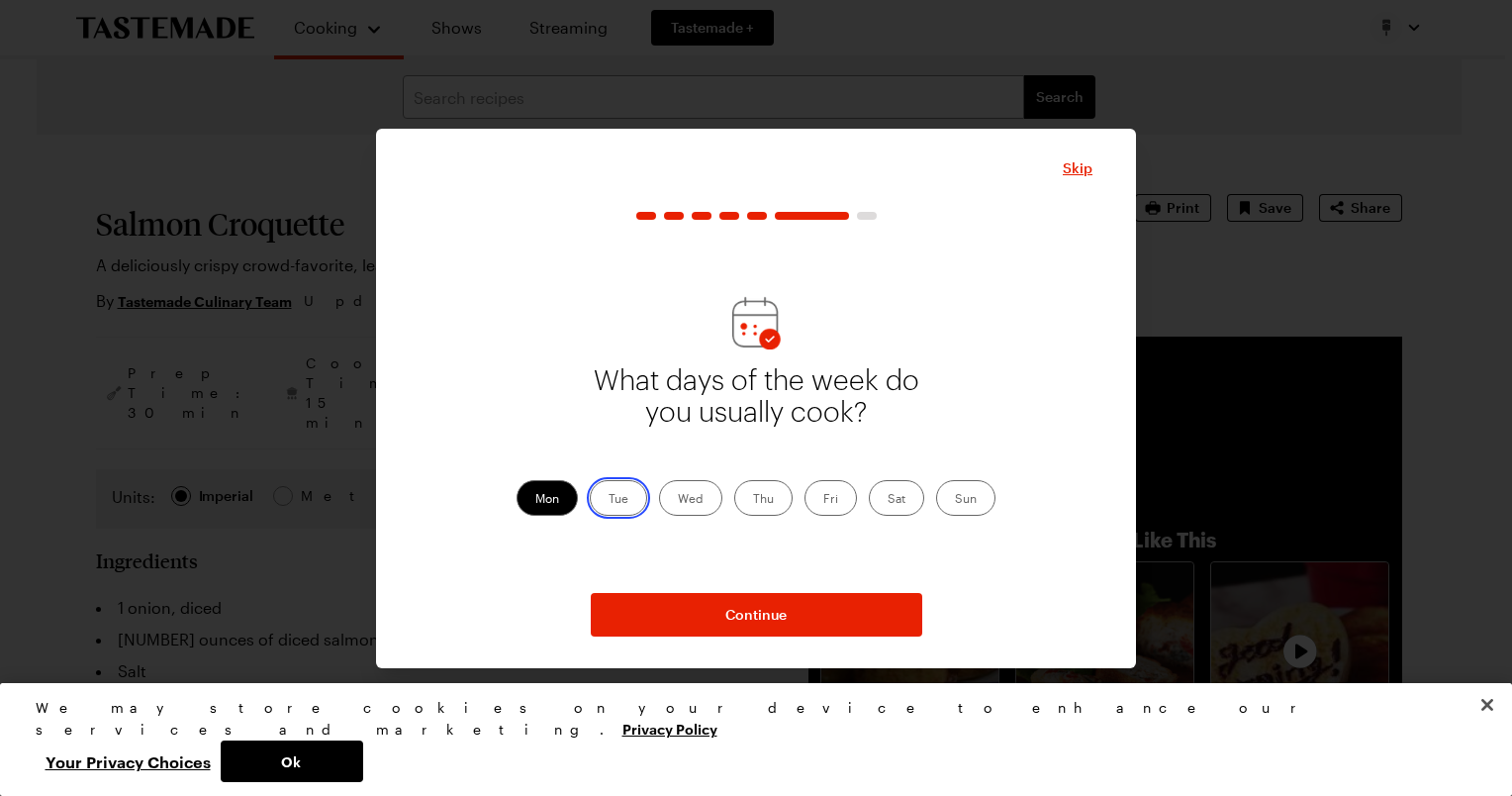 click on "Tue" at bounding box center (609, 500) 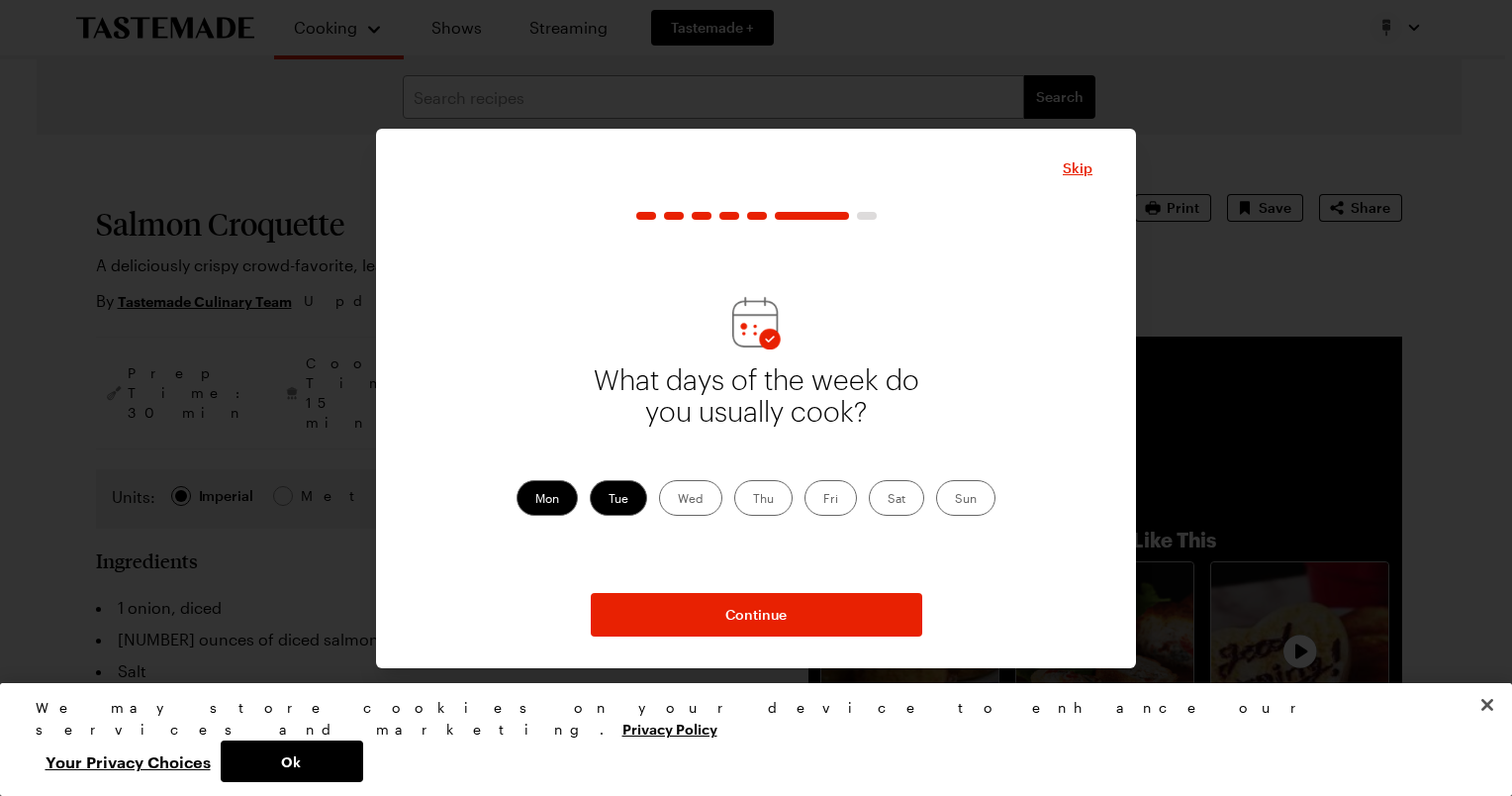 click on "Wed" at bounding box center (691, 498) 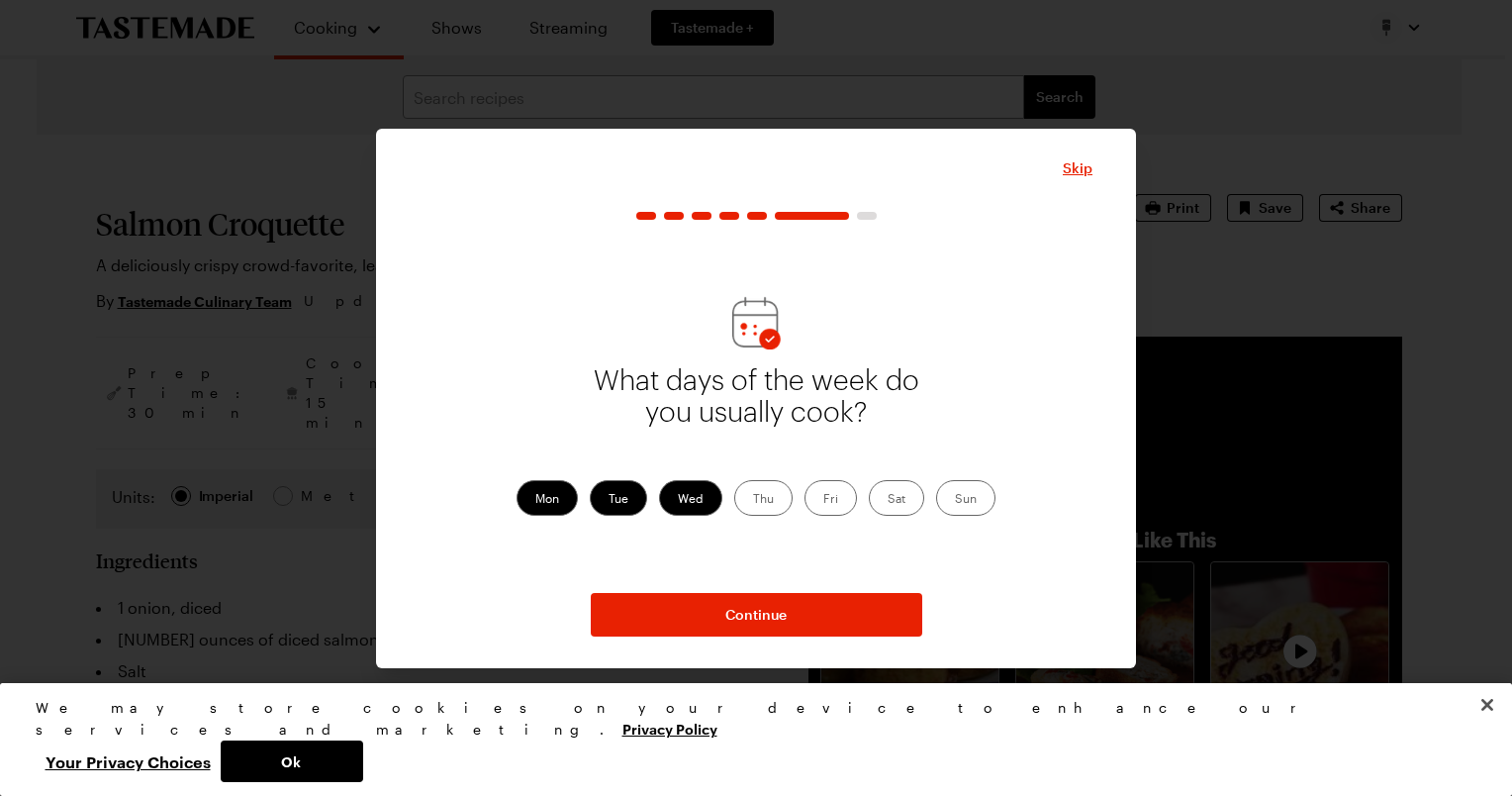 click on "Thu" at bounding box center (763, 498) 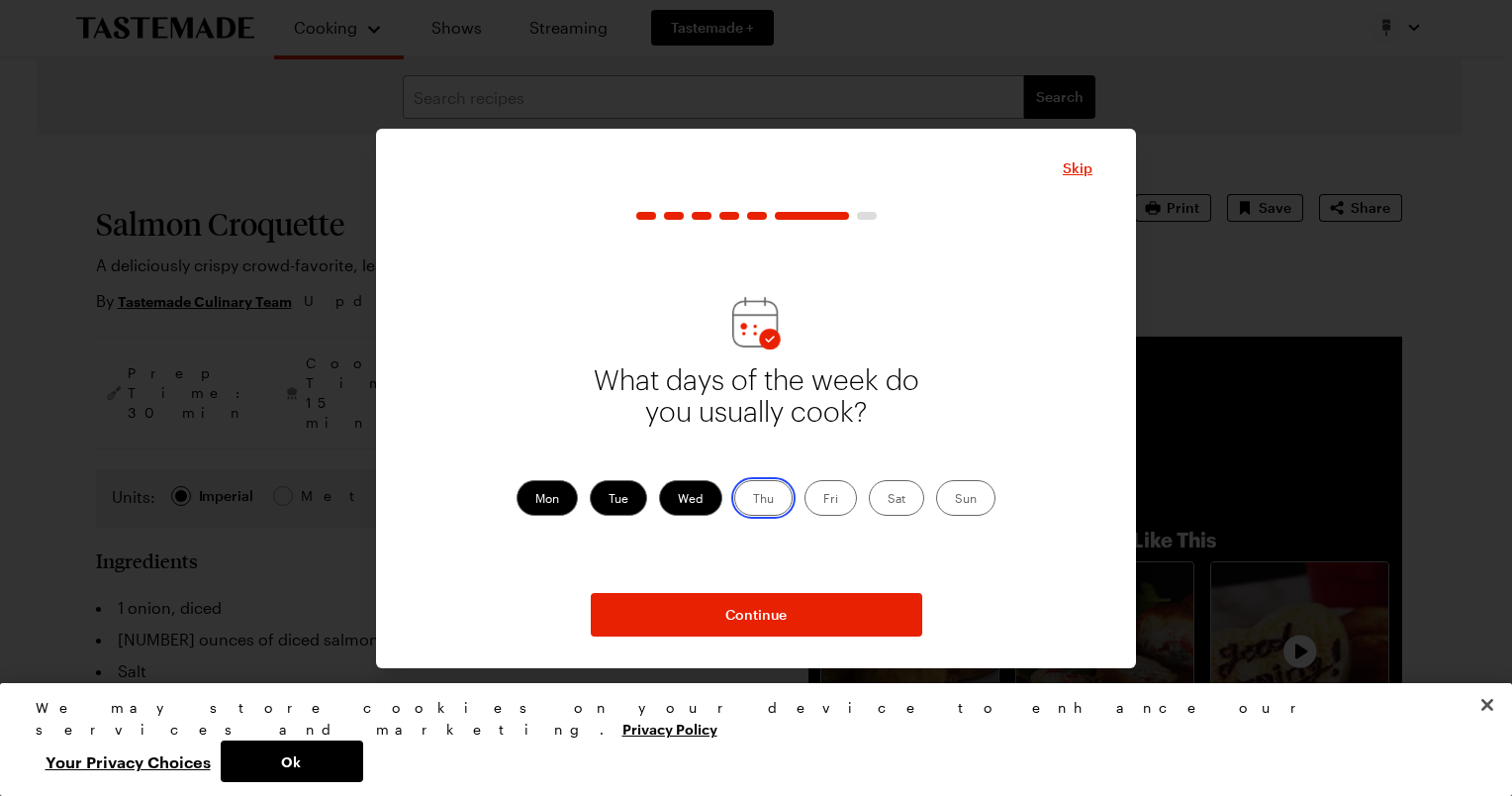 click on "Thu" at bounding box center (753, 500) 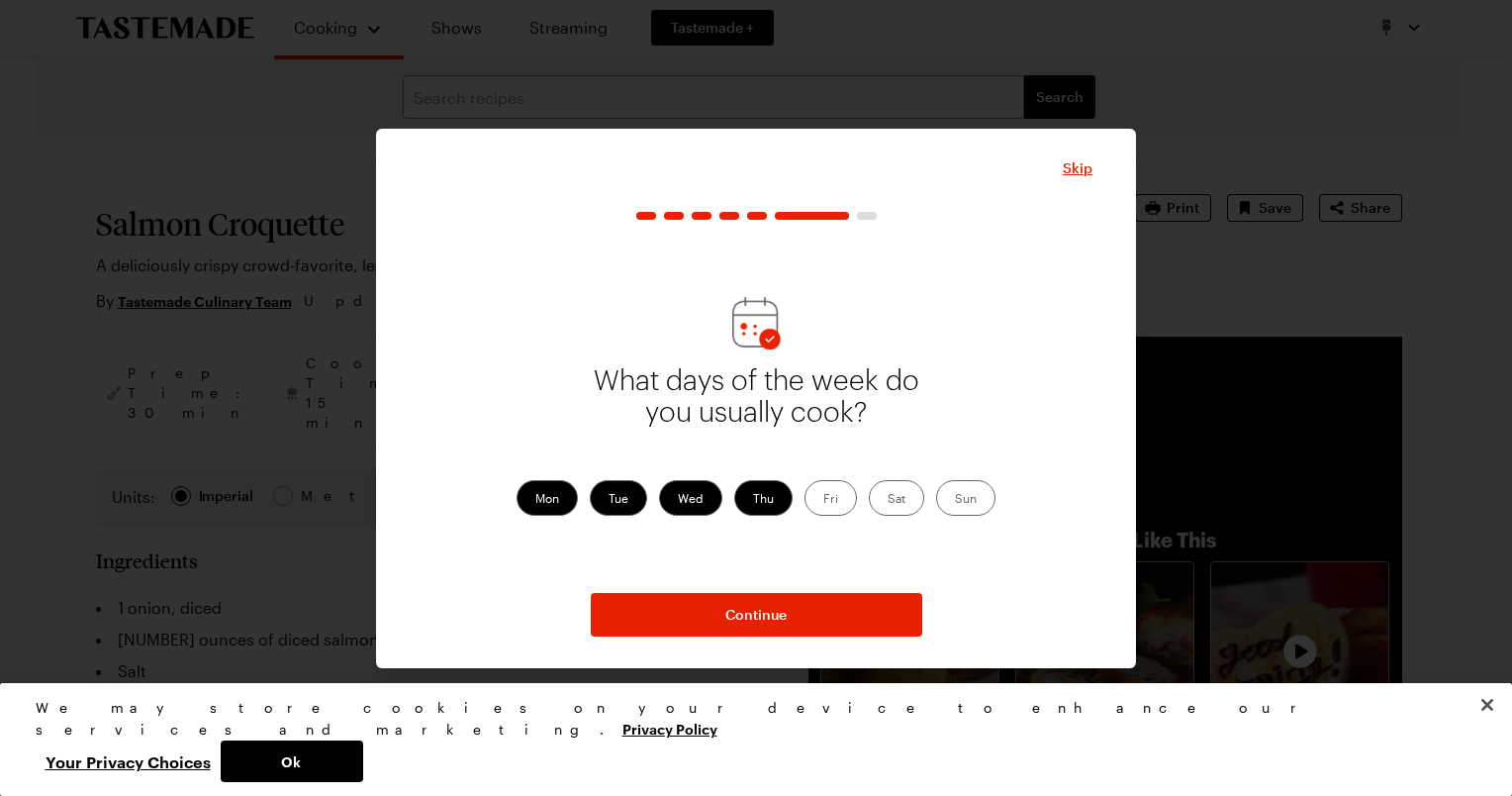 click on "Fri" at bounding box center (830, 498) 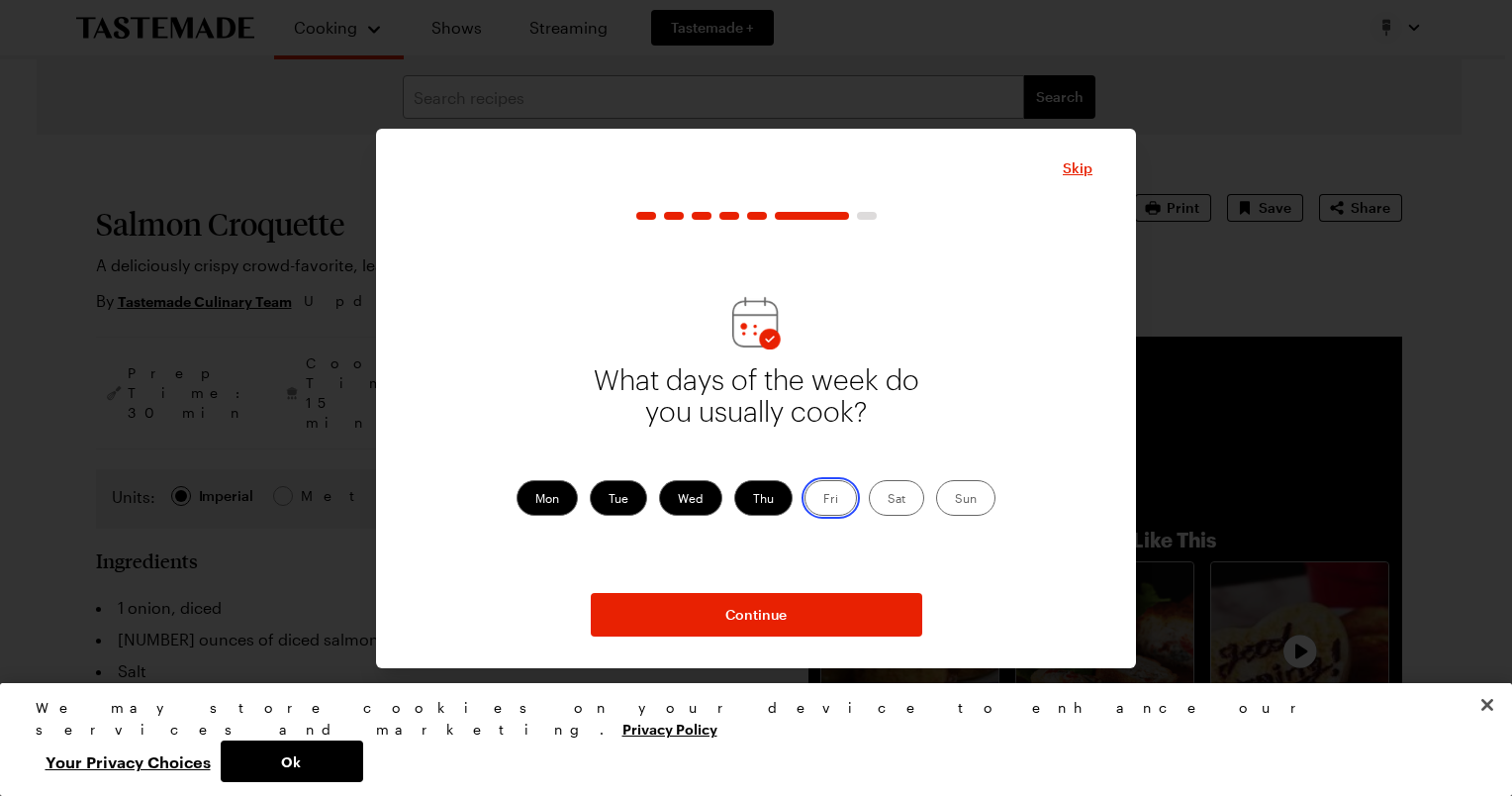 click on "Fri" at bounding box center [823, 500] 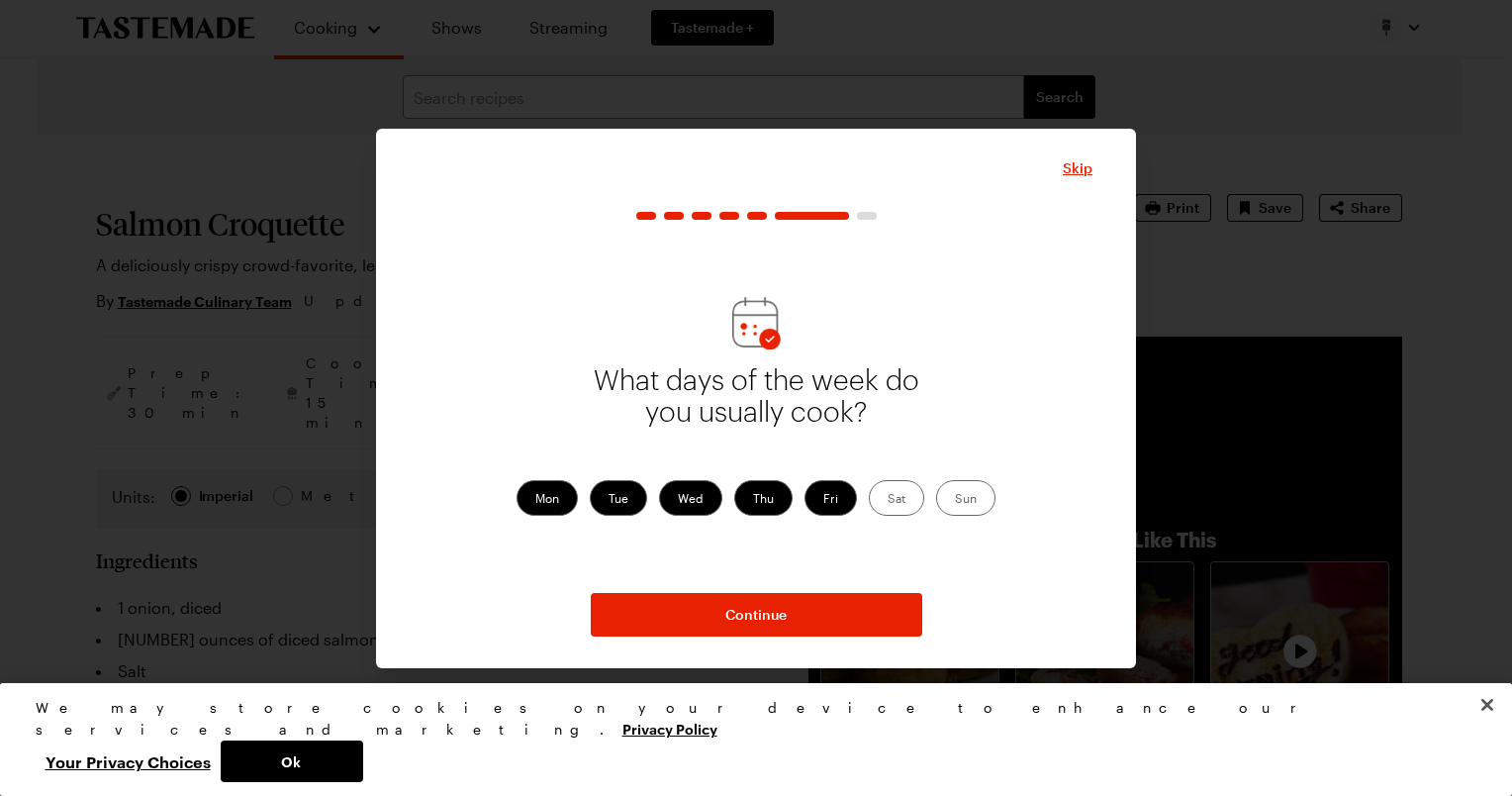 click on "Sat" at bounding box center [897, 498] 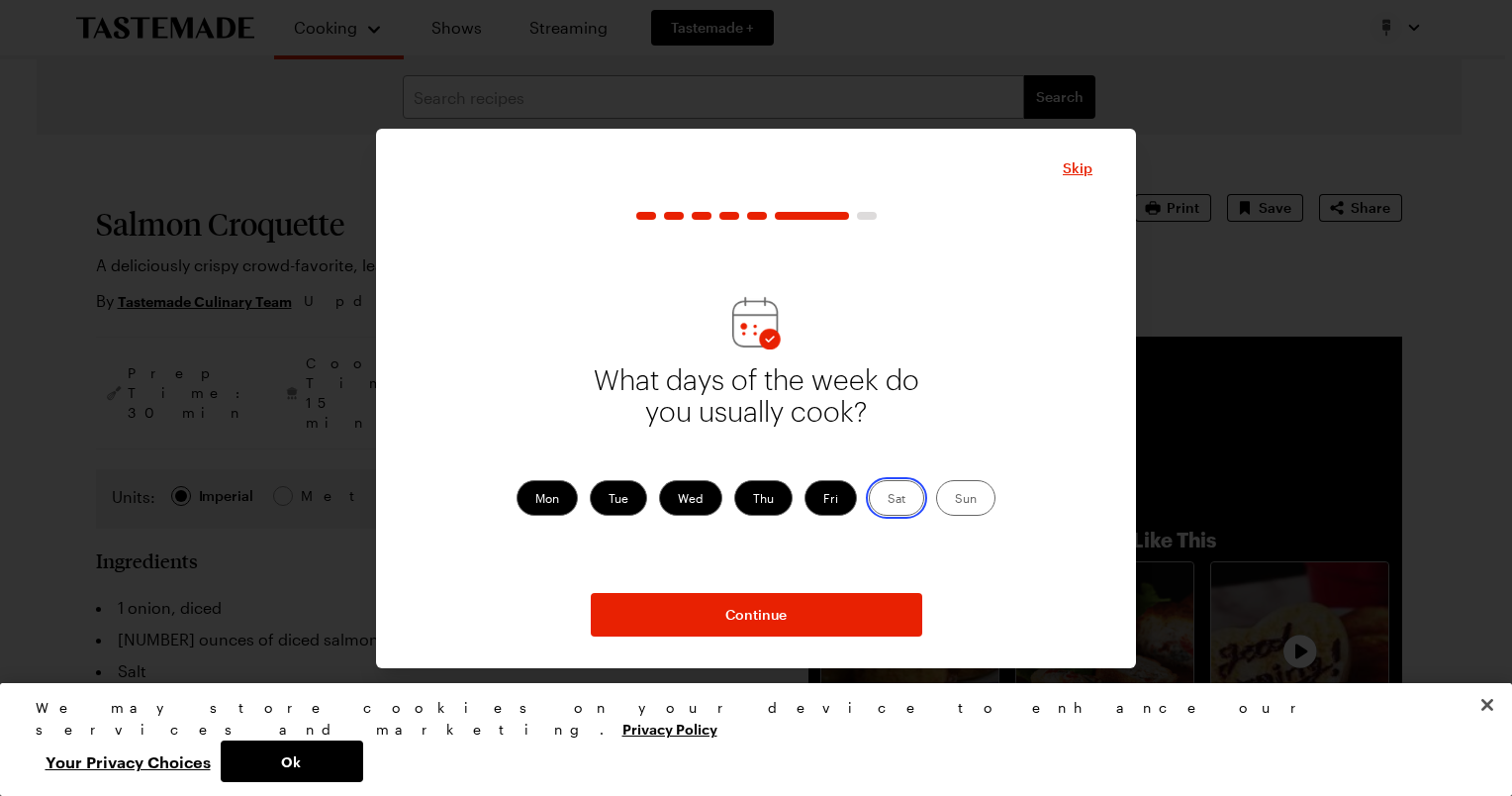 click on "Sat" at bounding box center (888, 500) 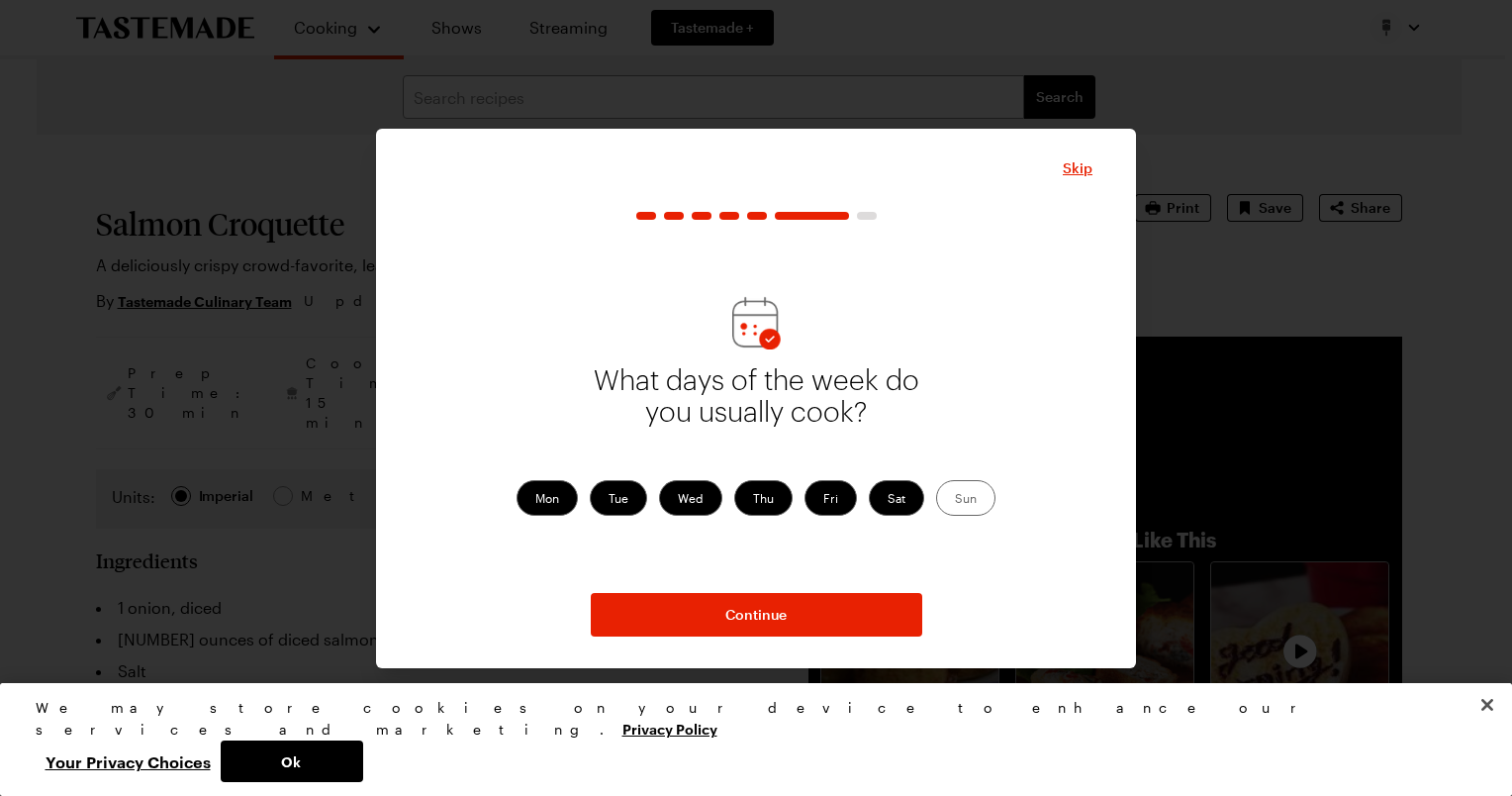 click on "Sun" at bounding box center [966, 498] 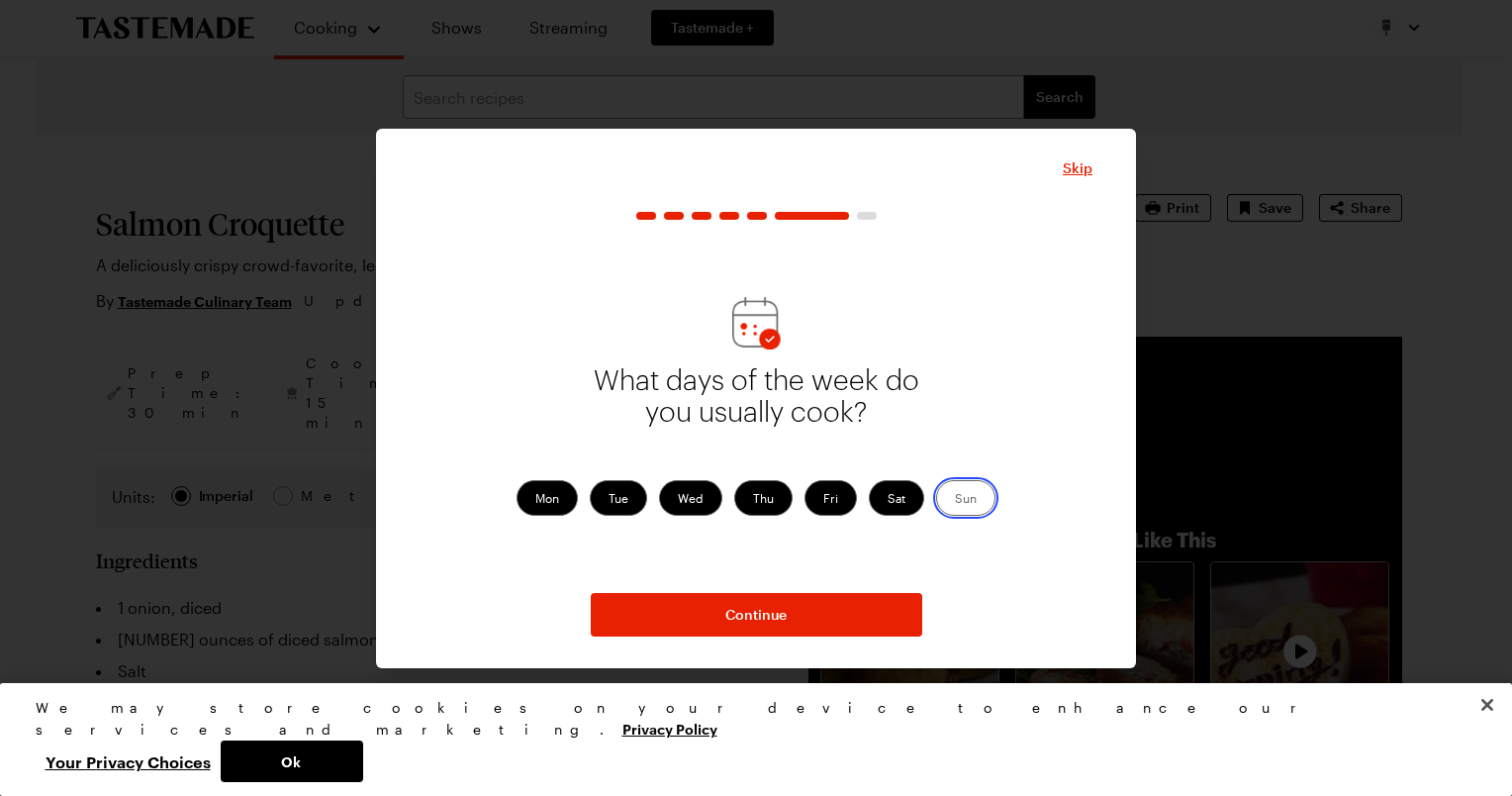 click on "Sun" at bounding box center [955, 500] 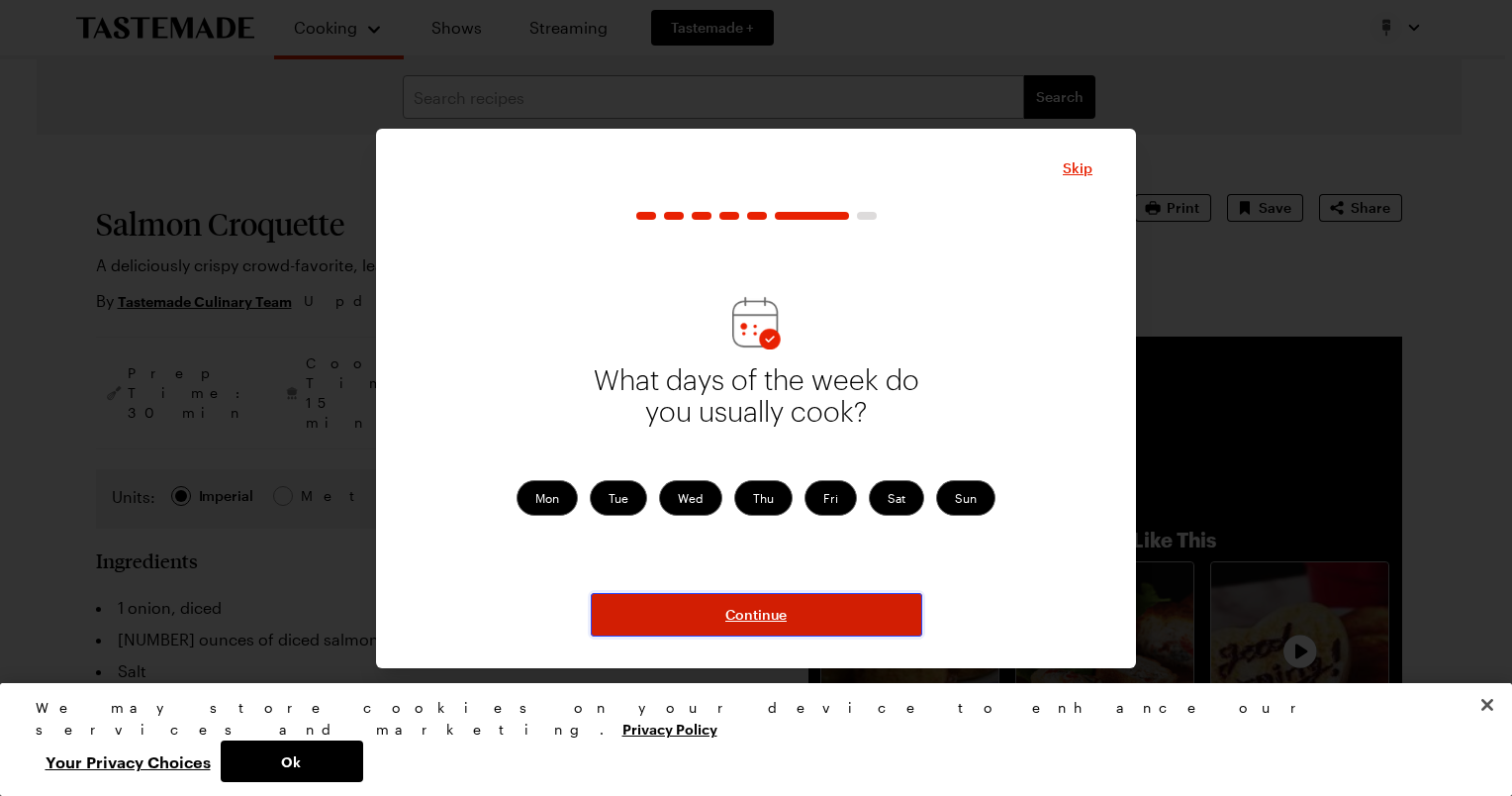 click on "Continue" at bounding box center (756, 615) 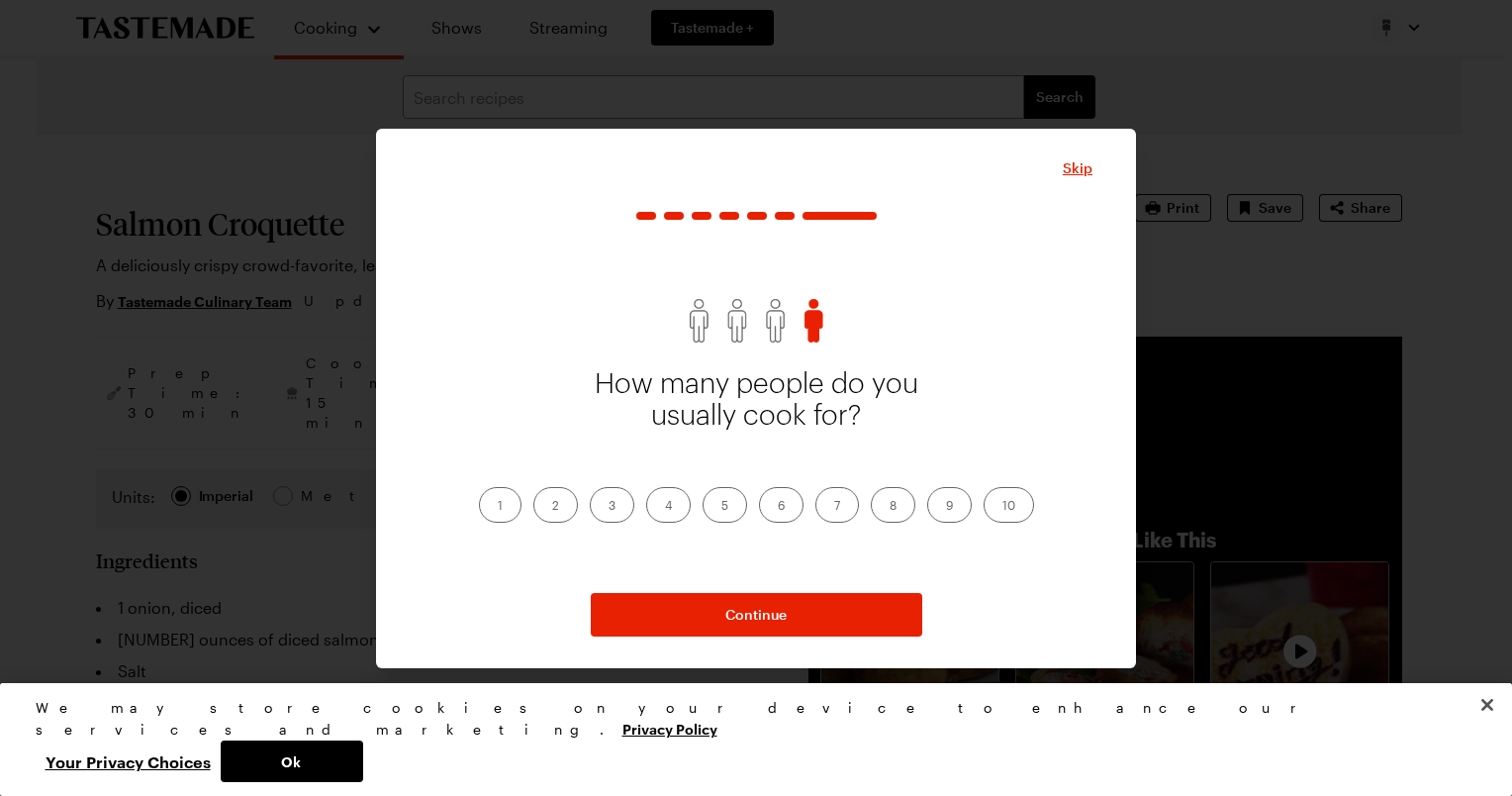 click on "2" at bounding box center [555, 505] 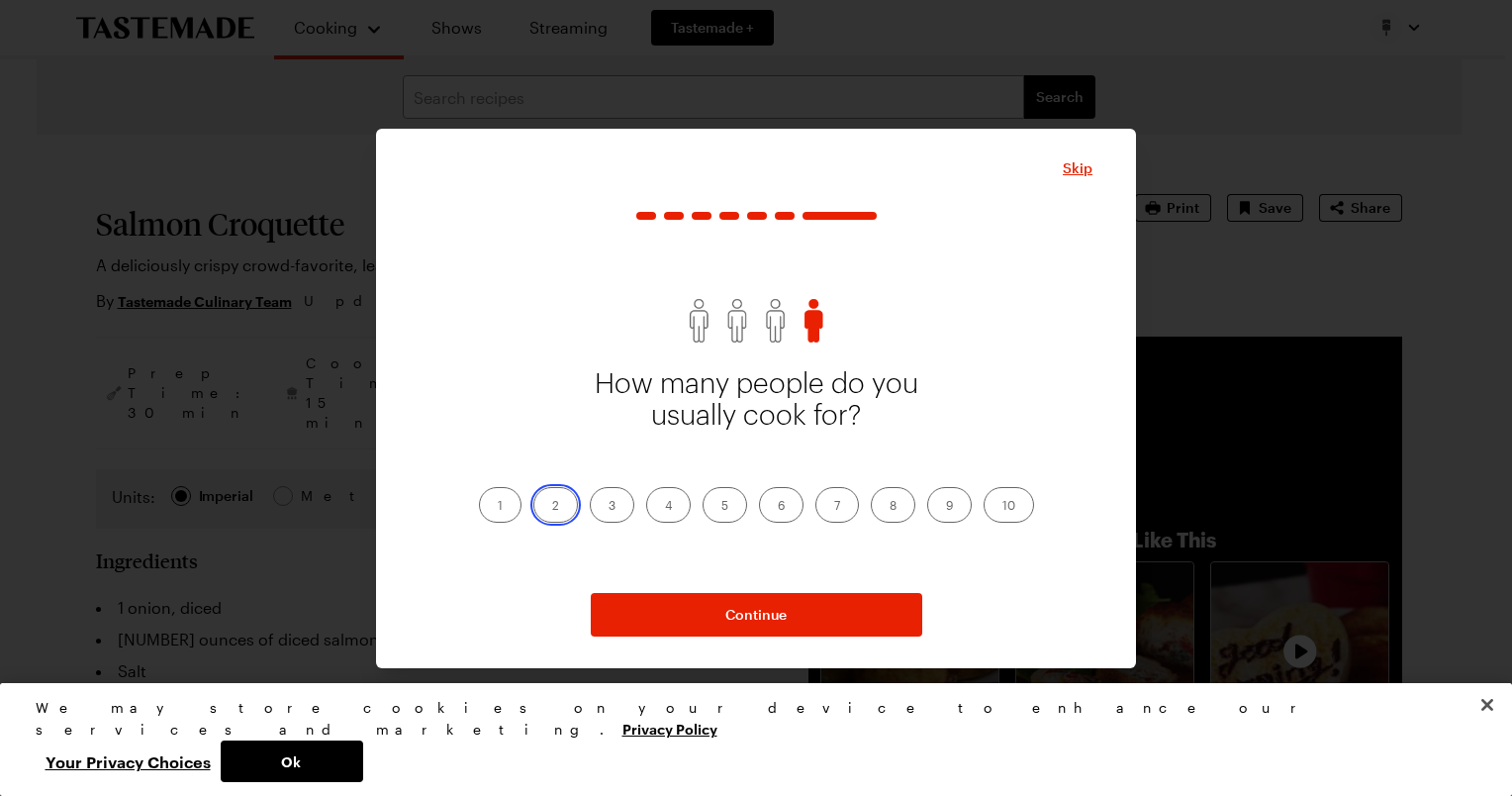click on "2" at bounding box center [552, 507] 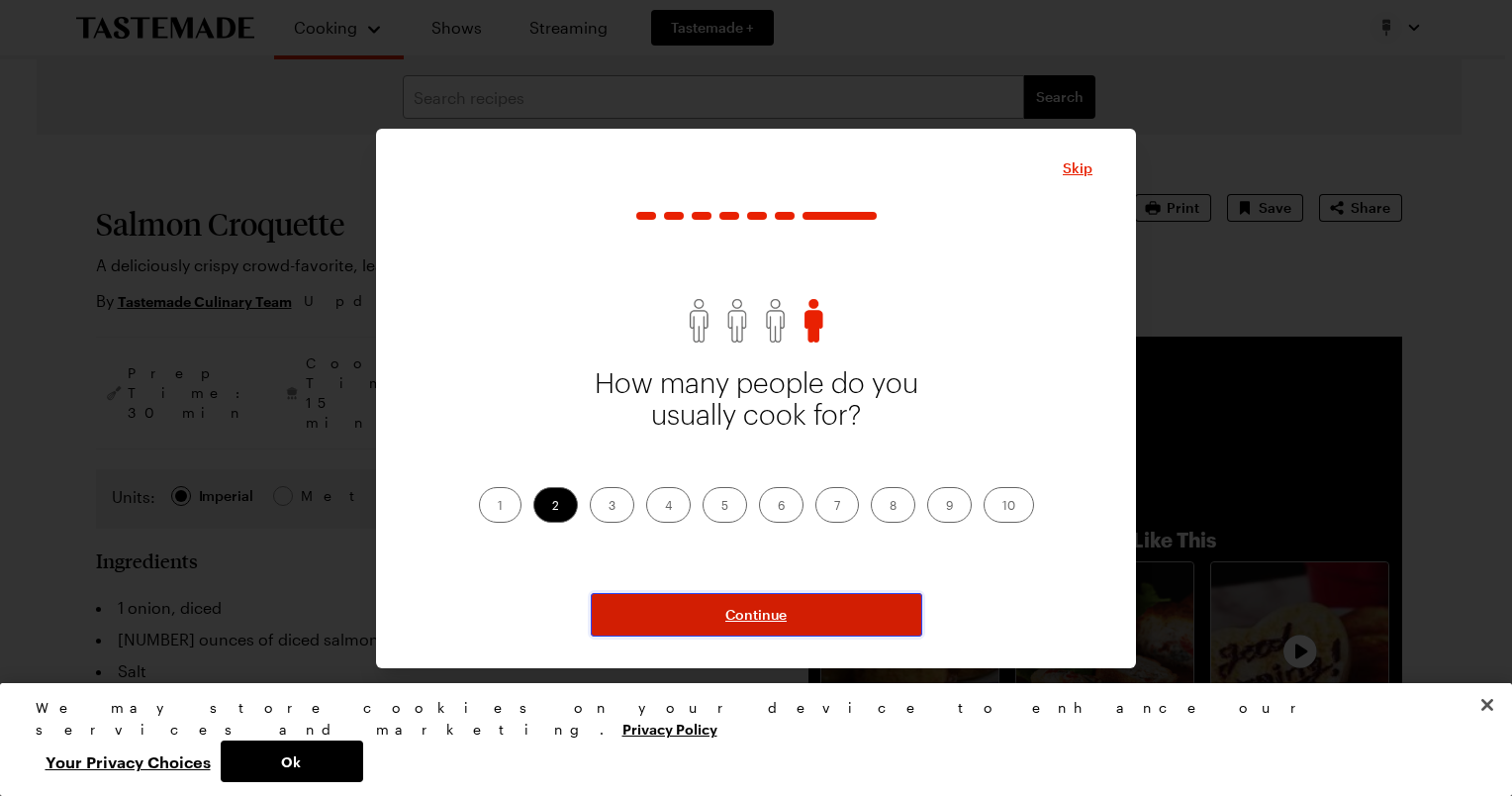 click on "Continue" at bounding box center [756, 615] 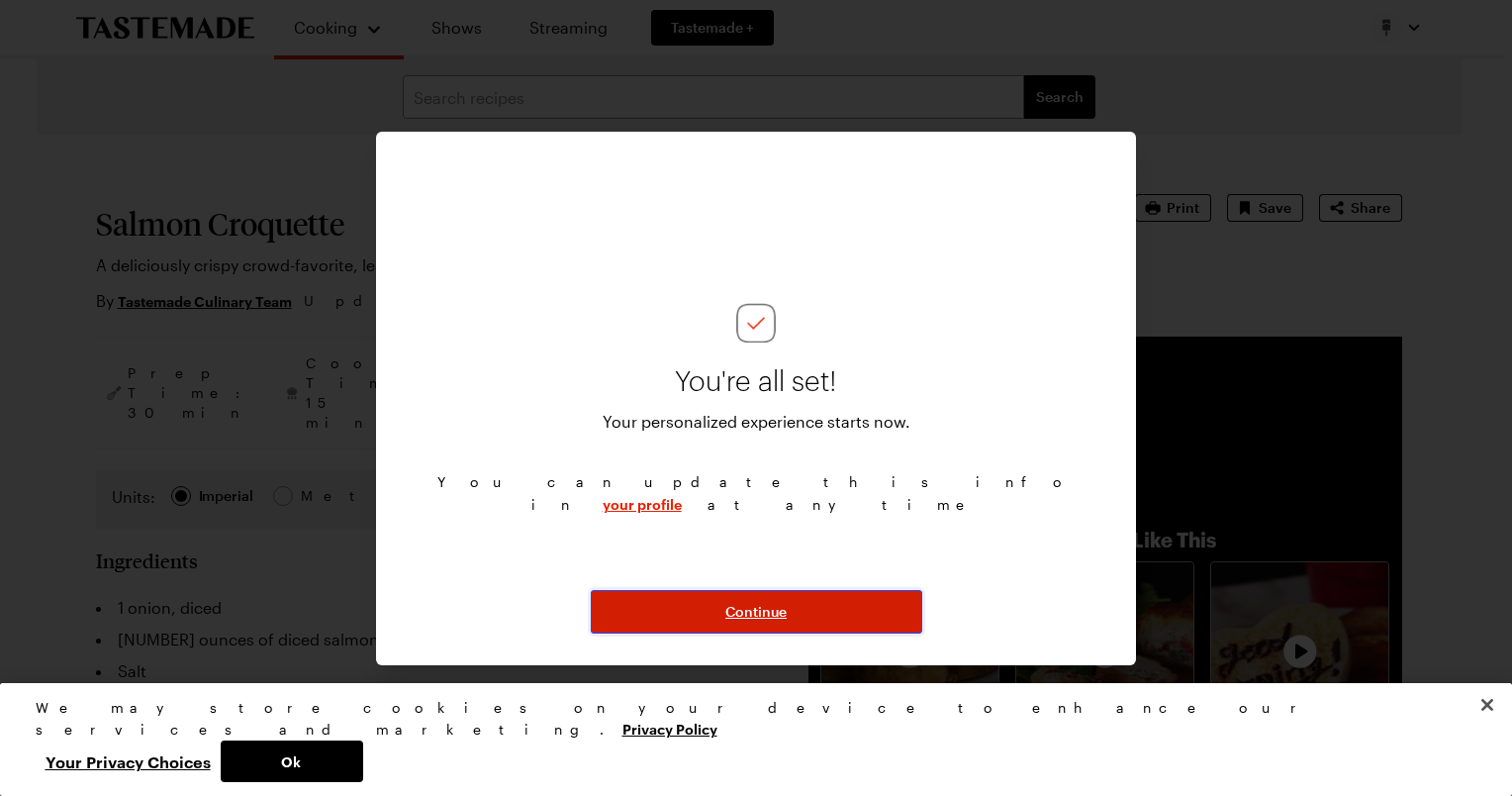 click on "Continue" at bounding box center (756, 612) 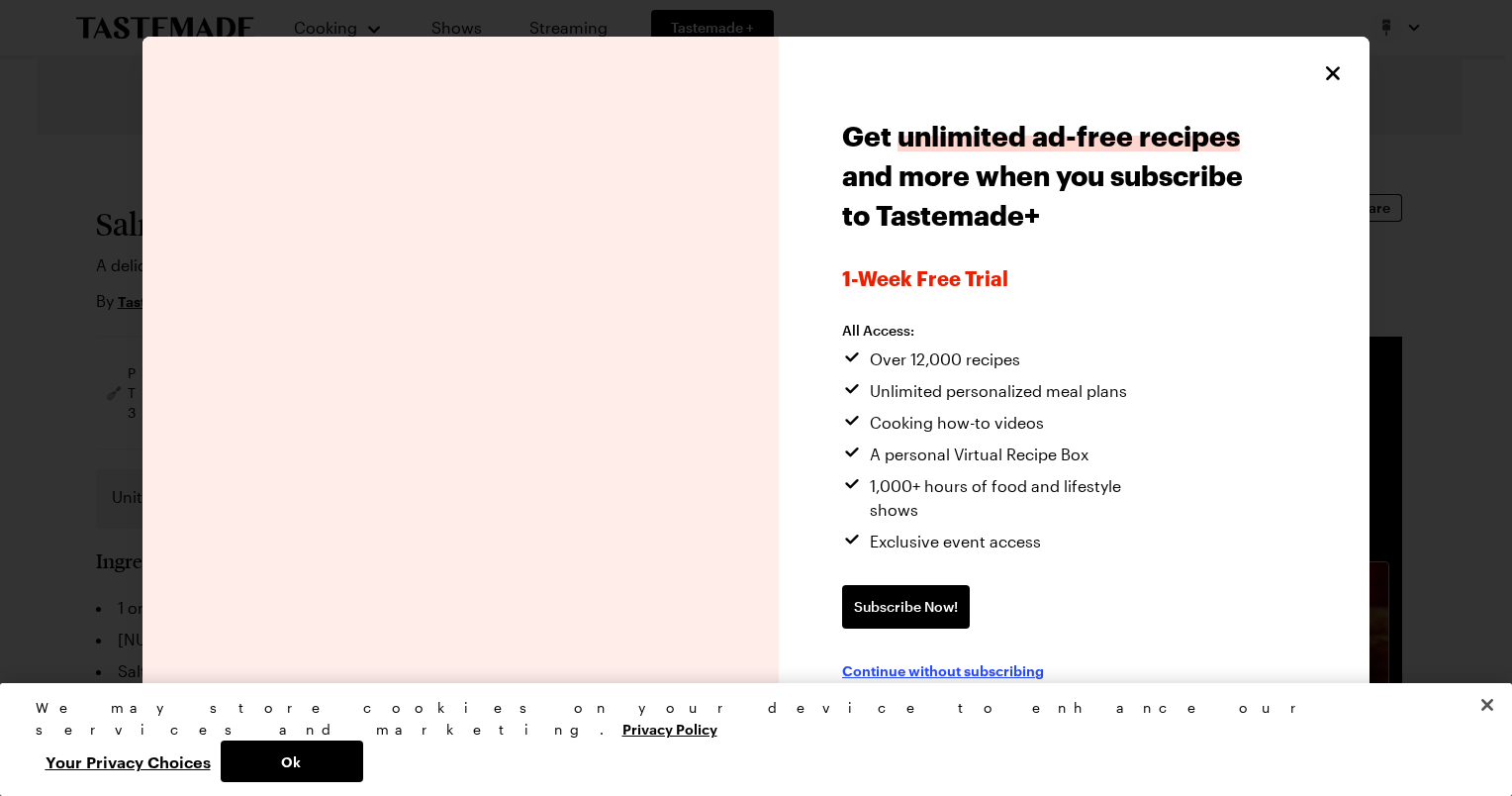 click on "Continue without subscribing" at bounding box center [943, 670] 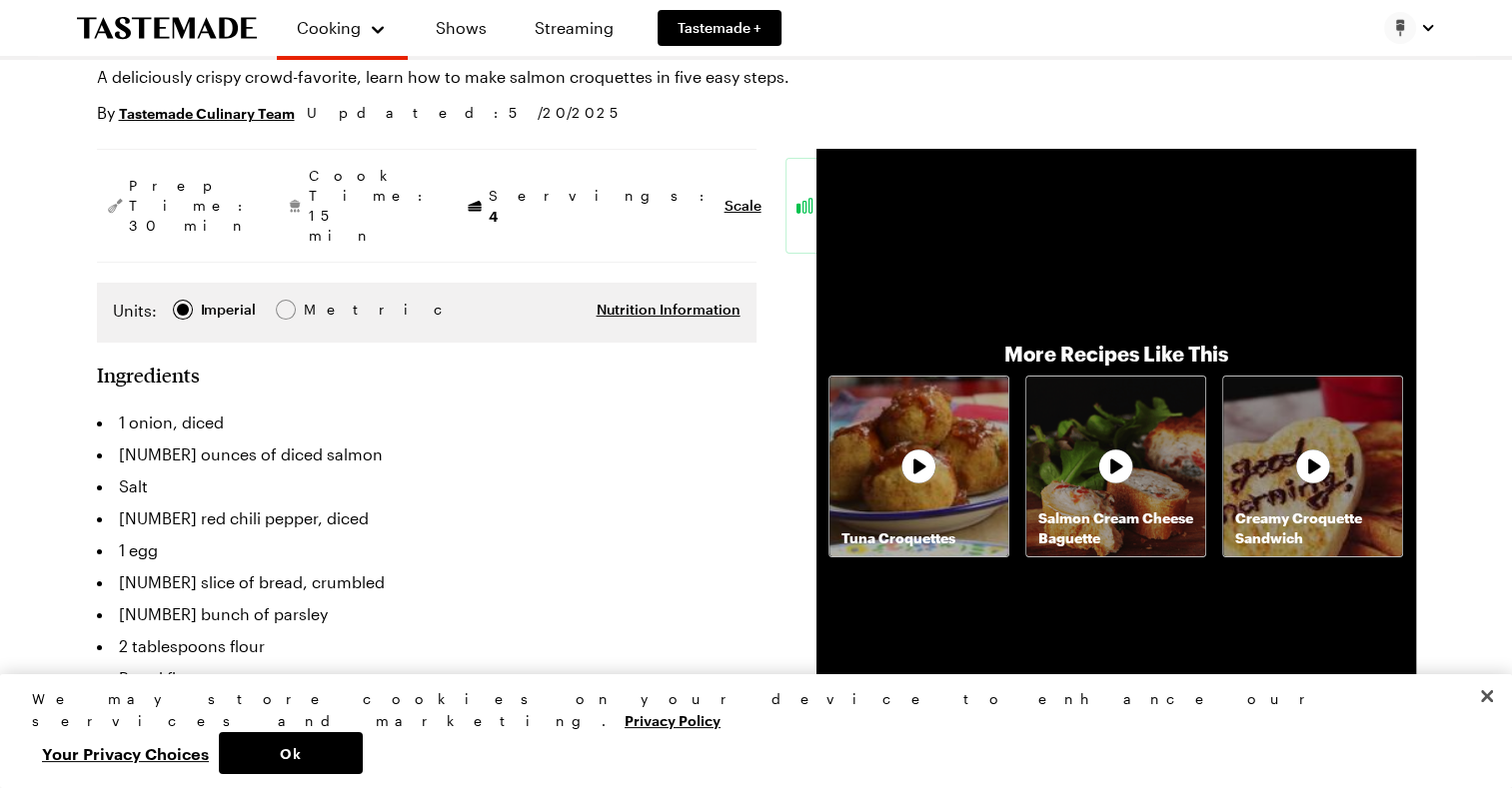 scroll, scrollTop: 200, scrollLeft: 0, axis: vertical 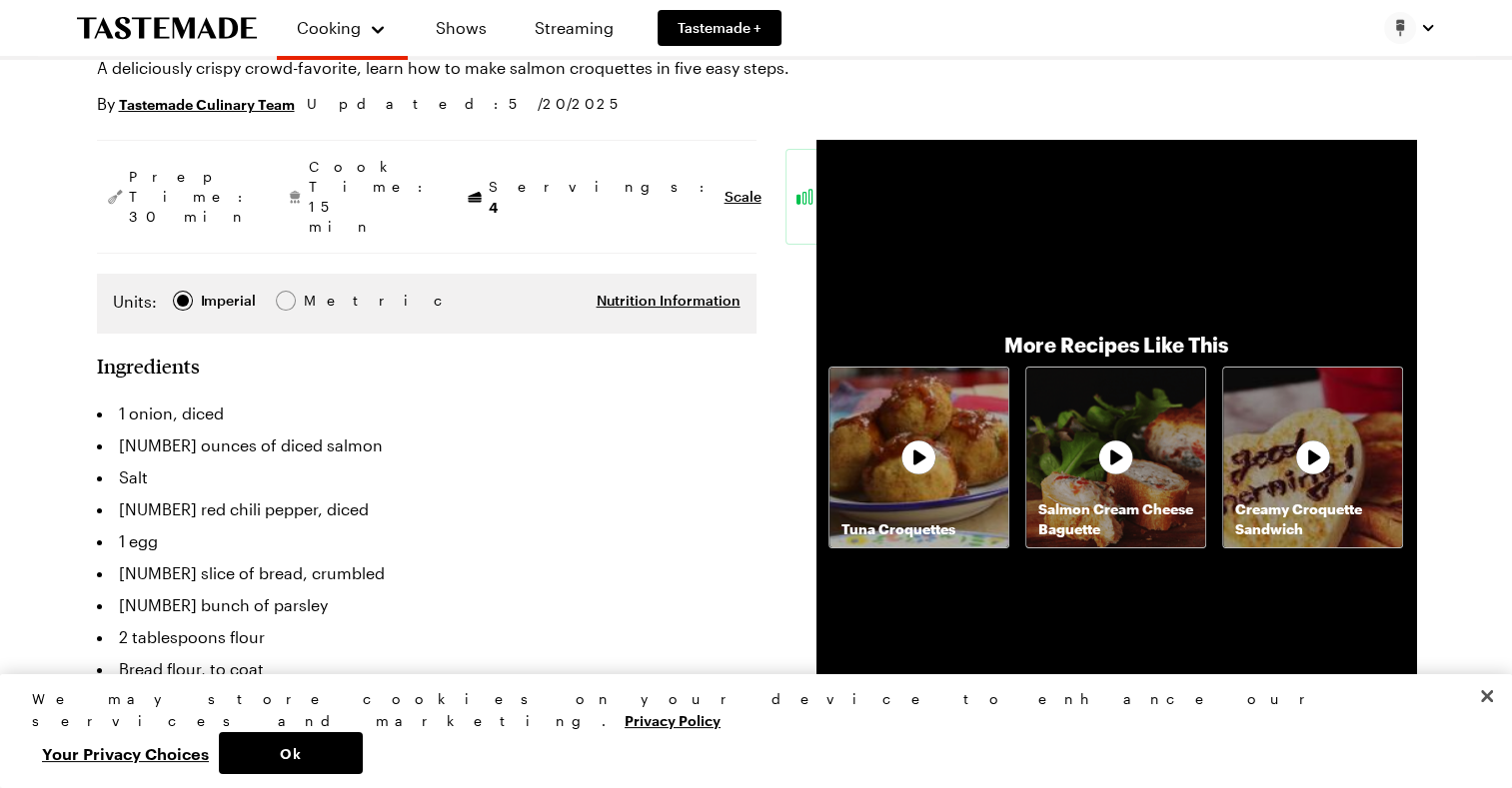 click 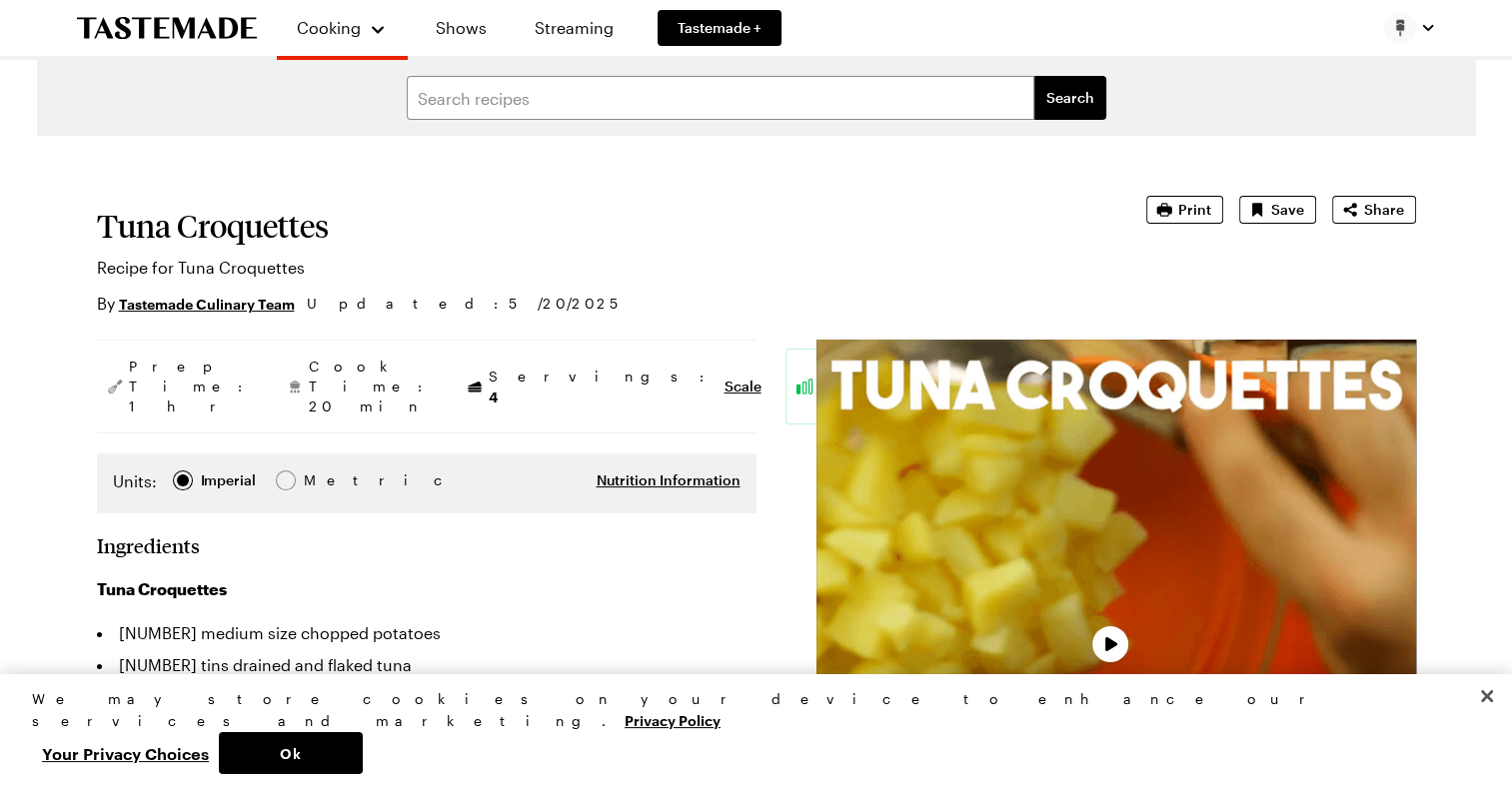 scroll, scrollTop: 0, scrollLeft: 0, axis: both 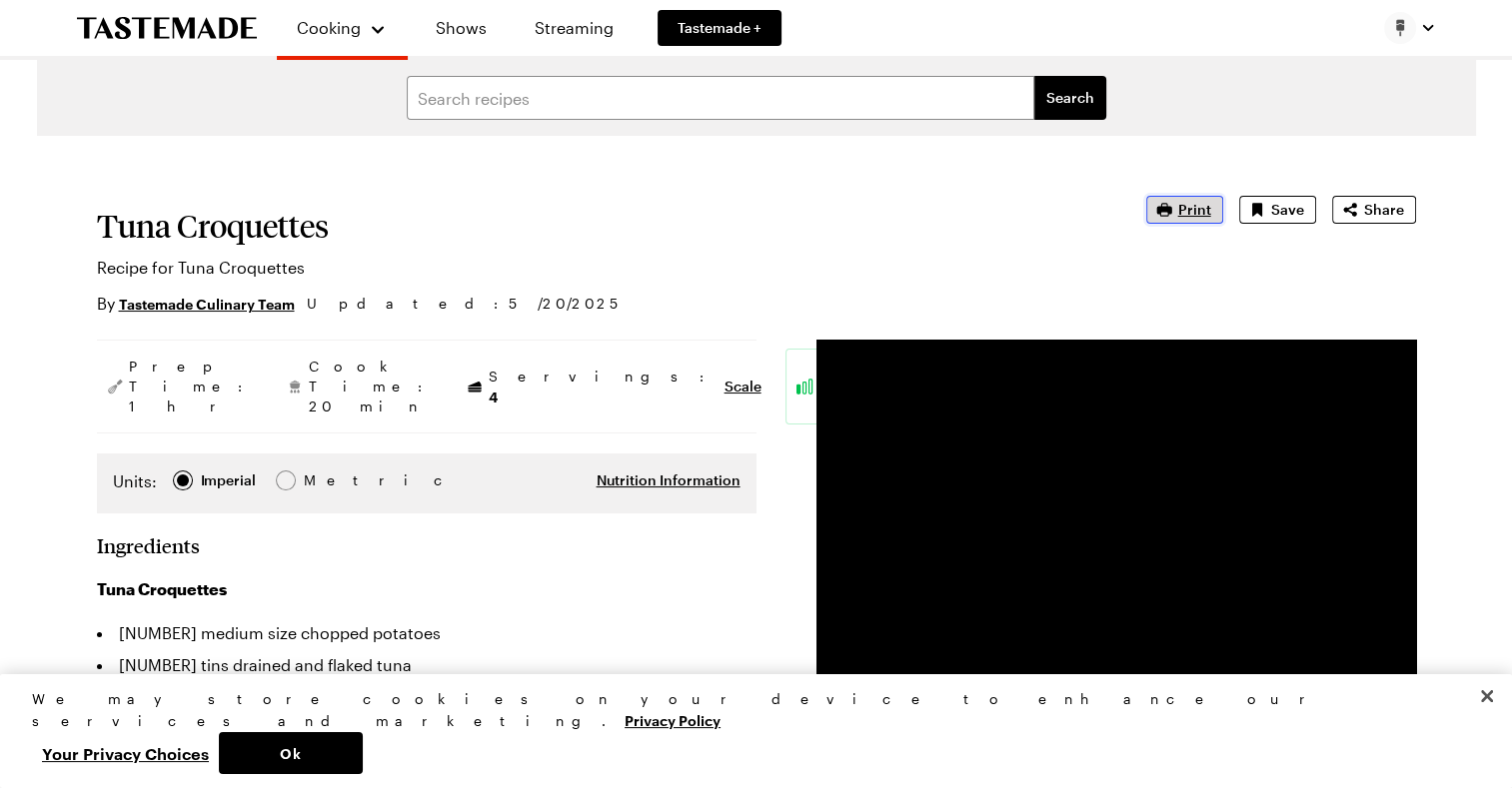 click on "Print" at bounding box center (1194, 210) 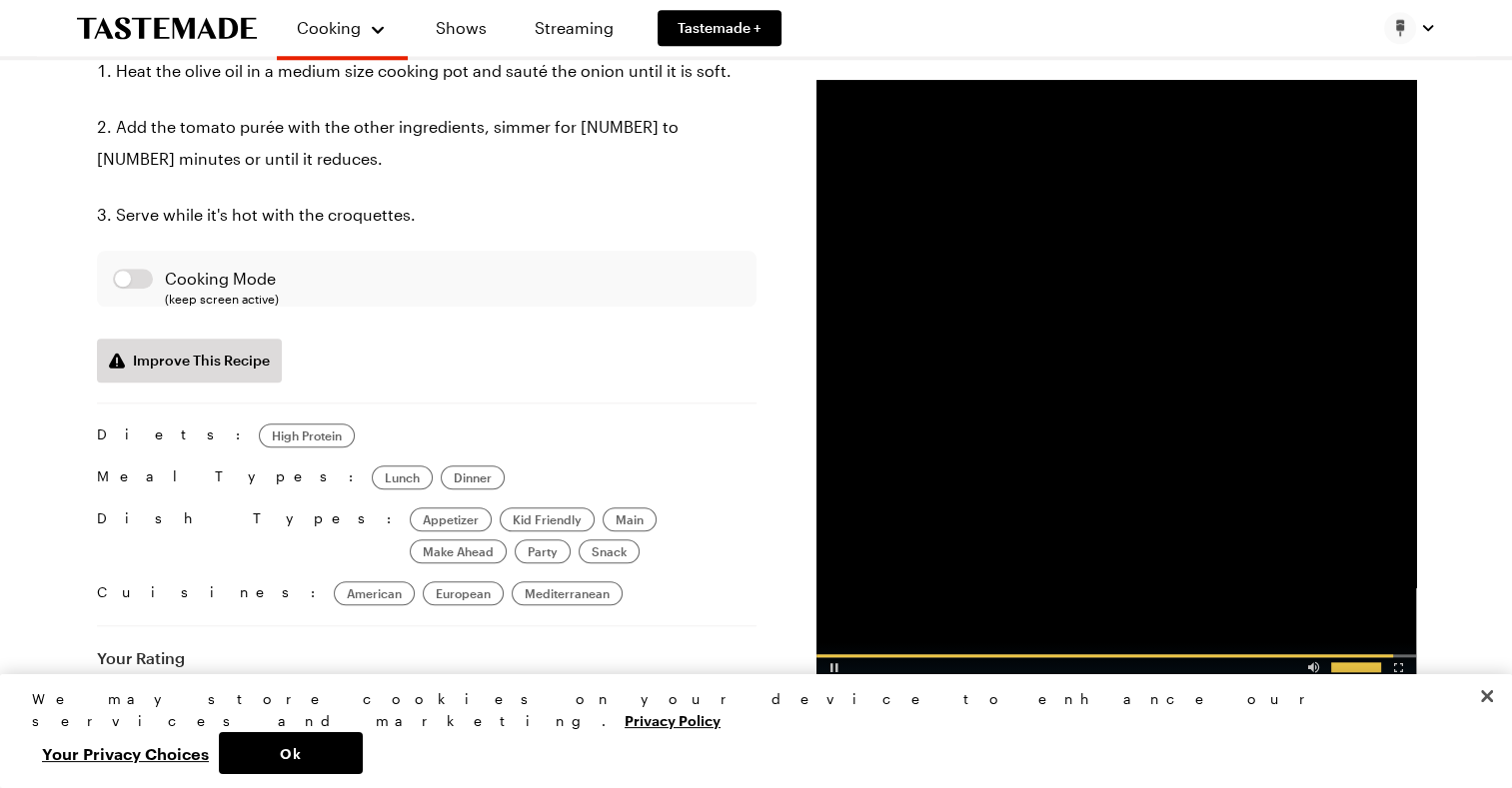 scroll, scrollTop: 1698, scrollLeft: 0, axis: vertical 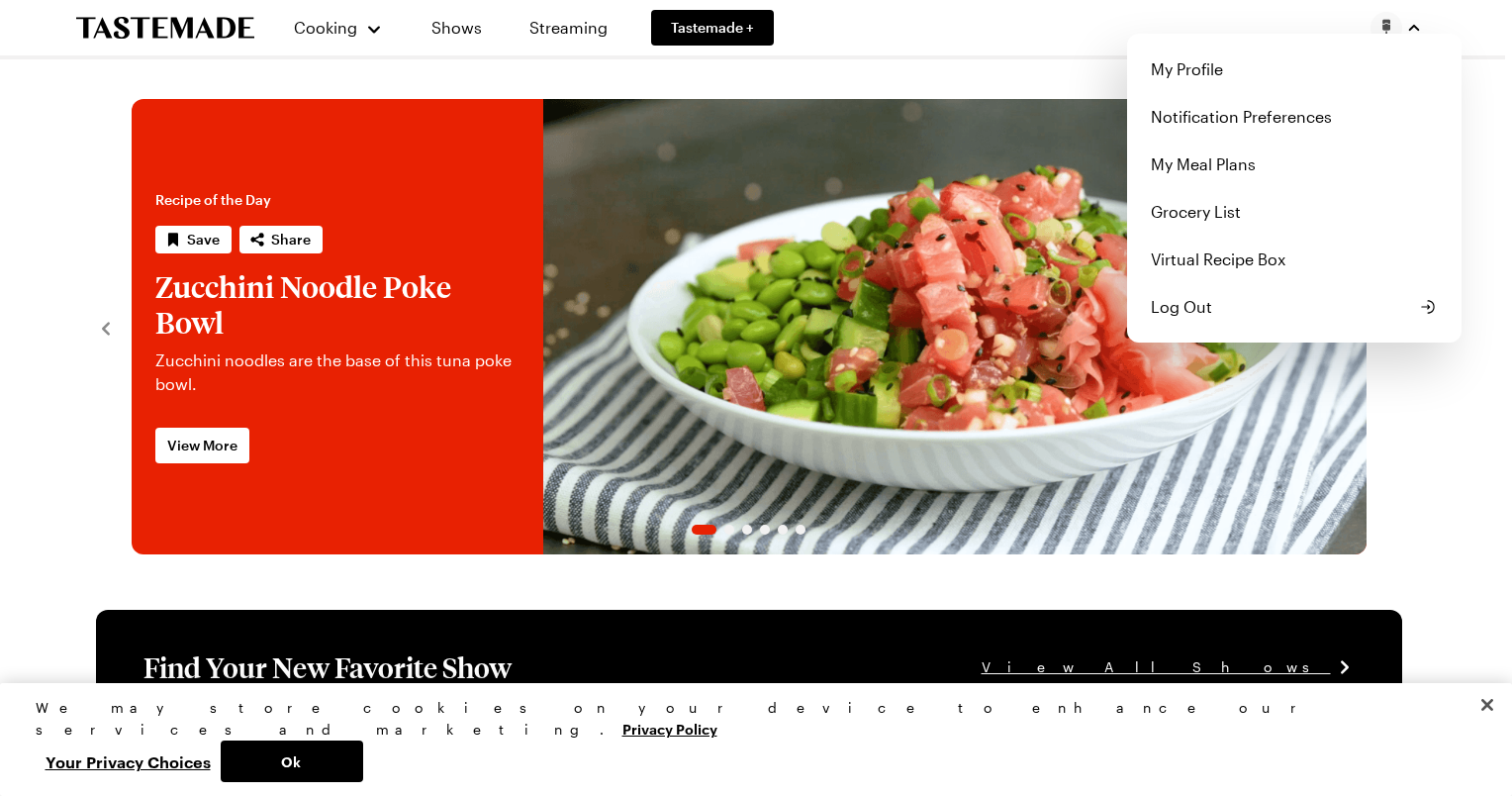 click at bounding box center [1386, 28] 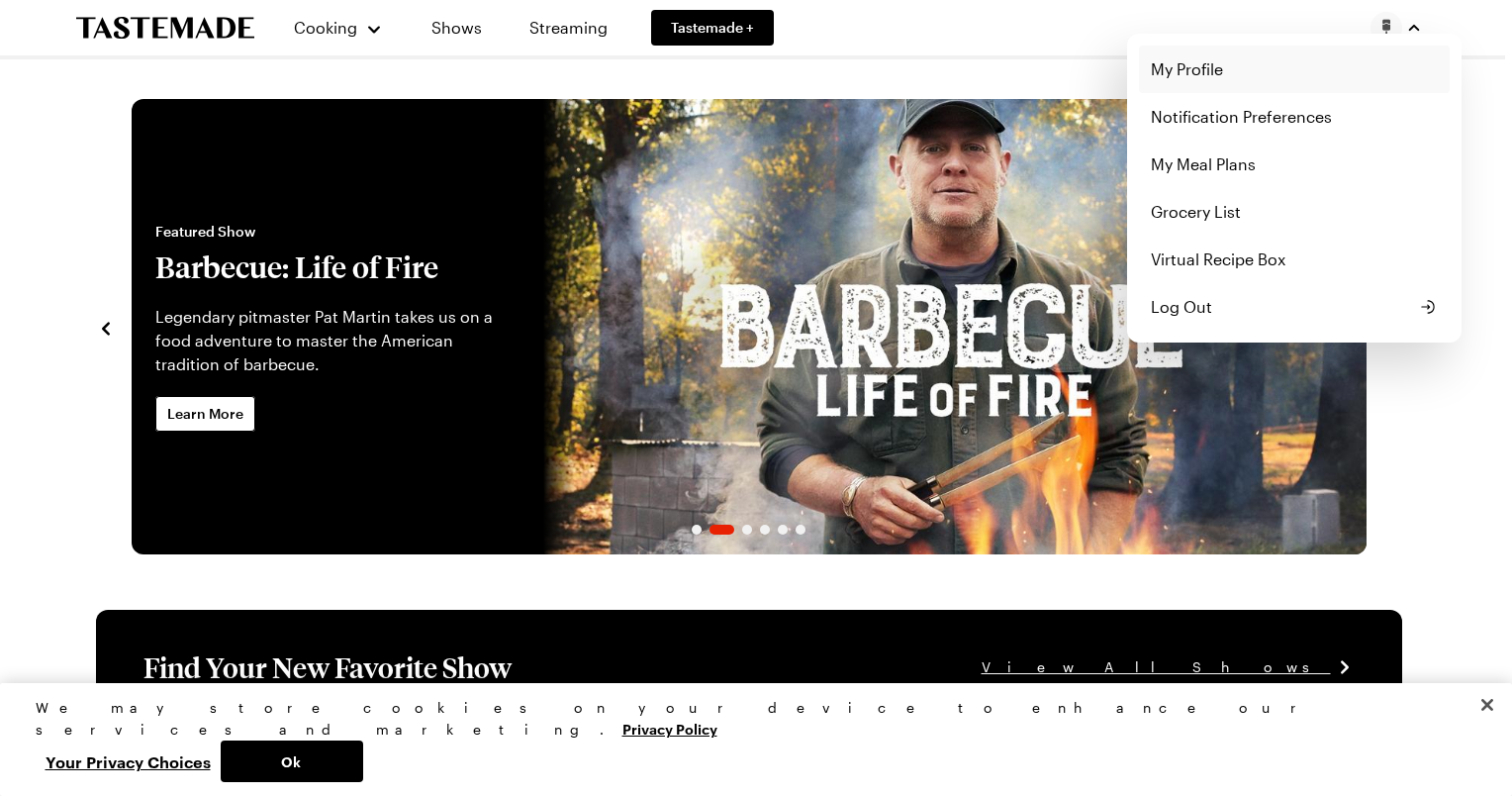 click on "My Profile" at bounding box center (1294, 69) 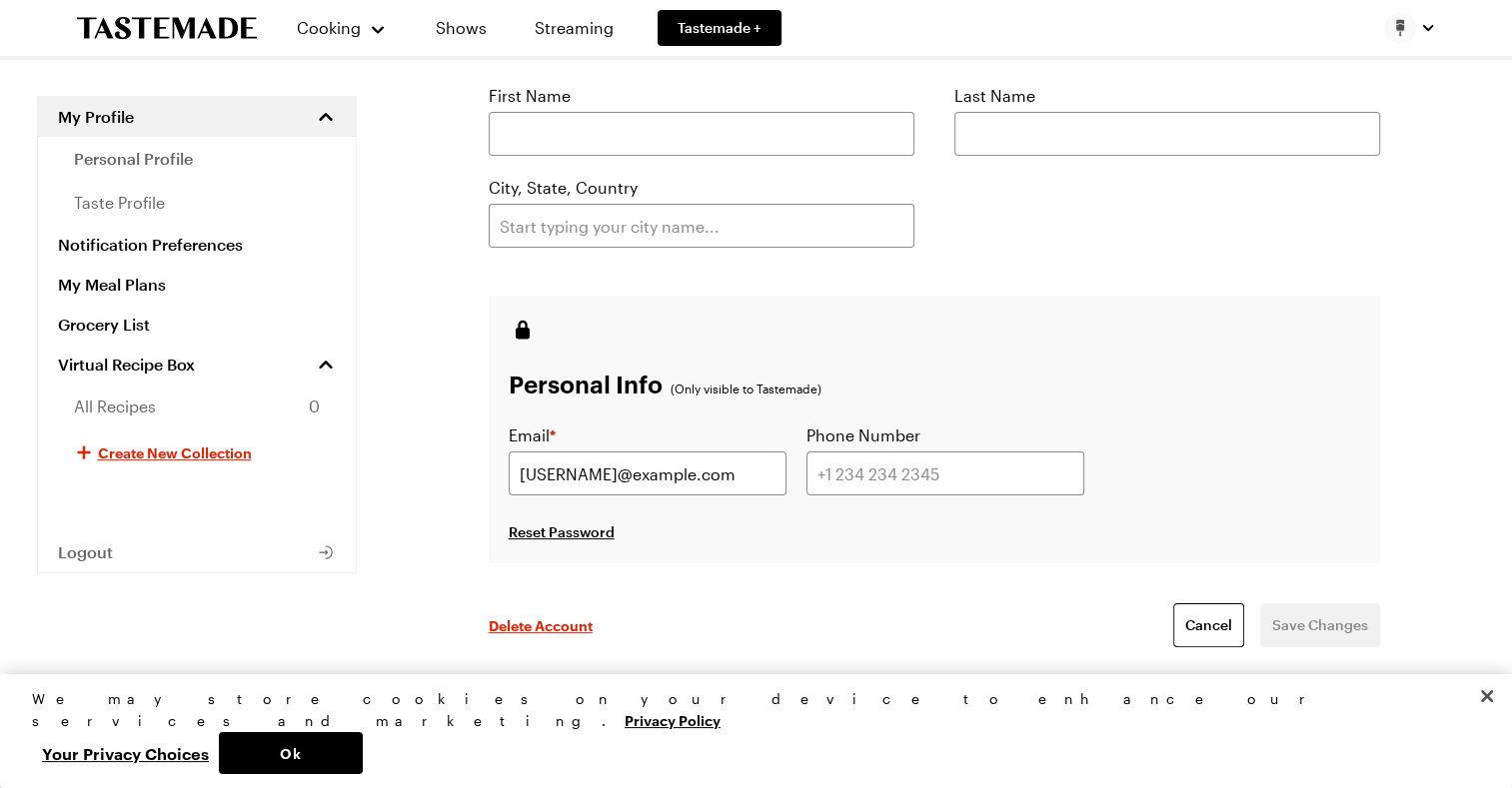 scroll, scrollTop: 395, scrollLeft: 0, axis: vertical 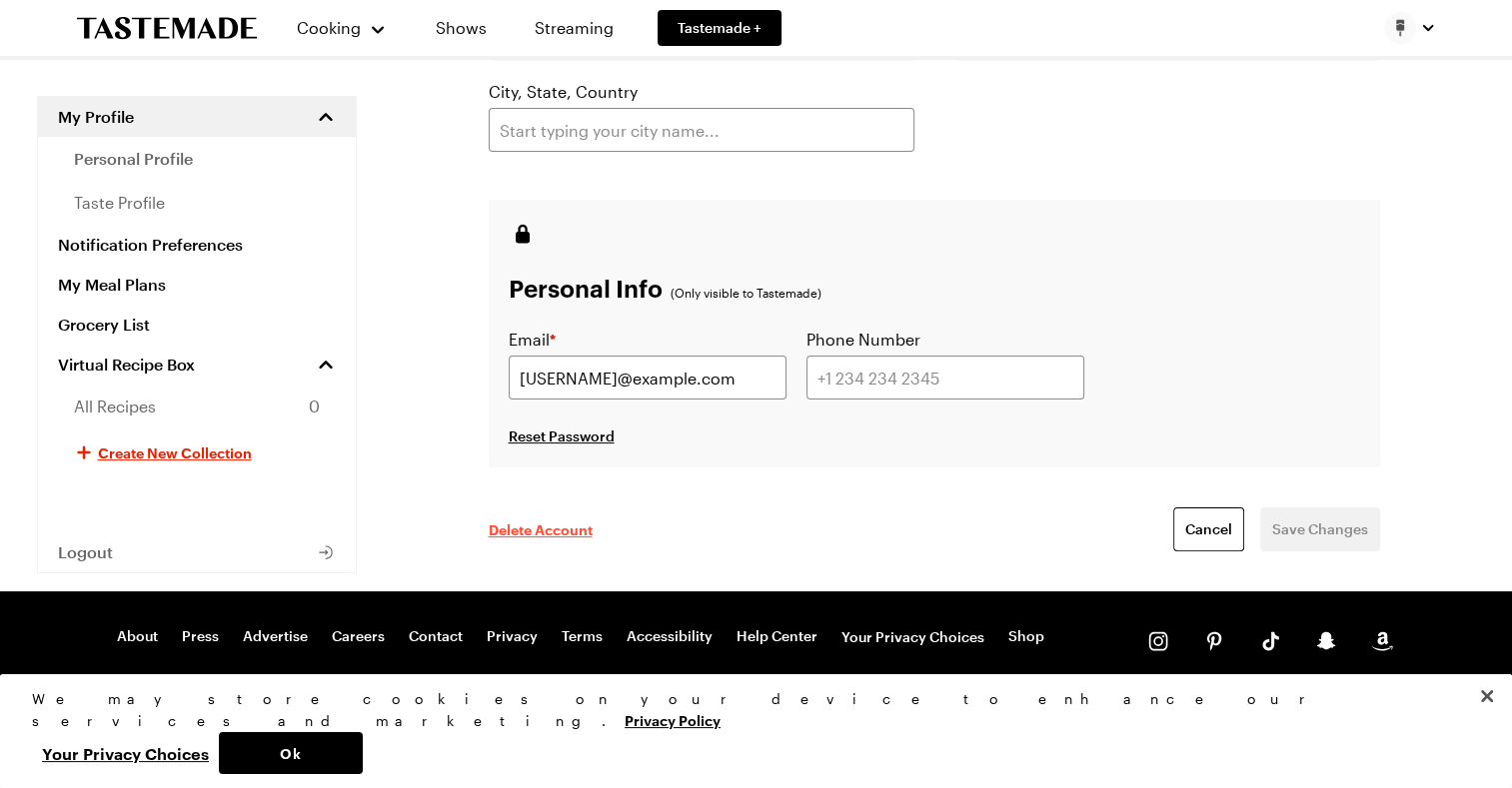 click on "Delete Account" at bounding box center [541, 529] 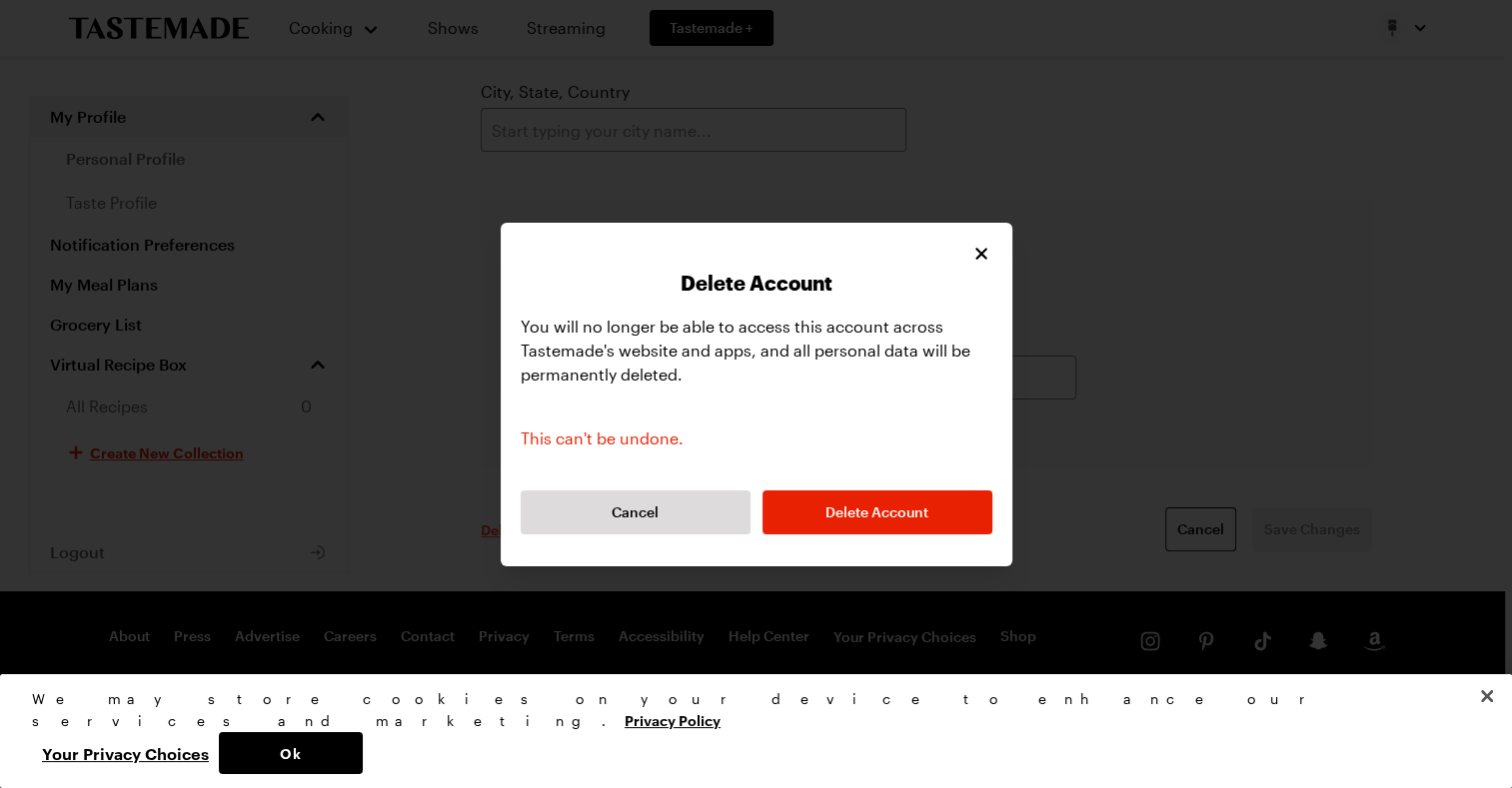 scroll, scrollTop: 381, scrollLeft: 0, axis: vertical 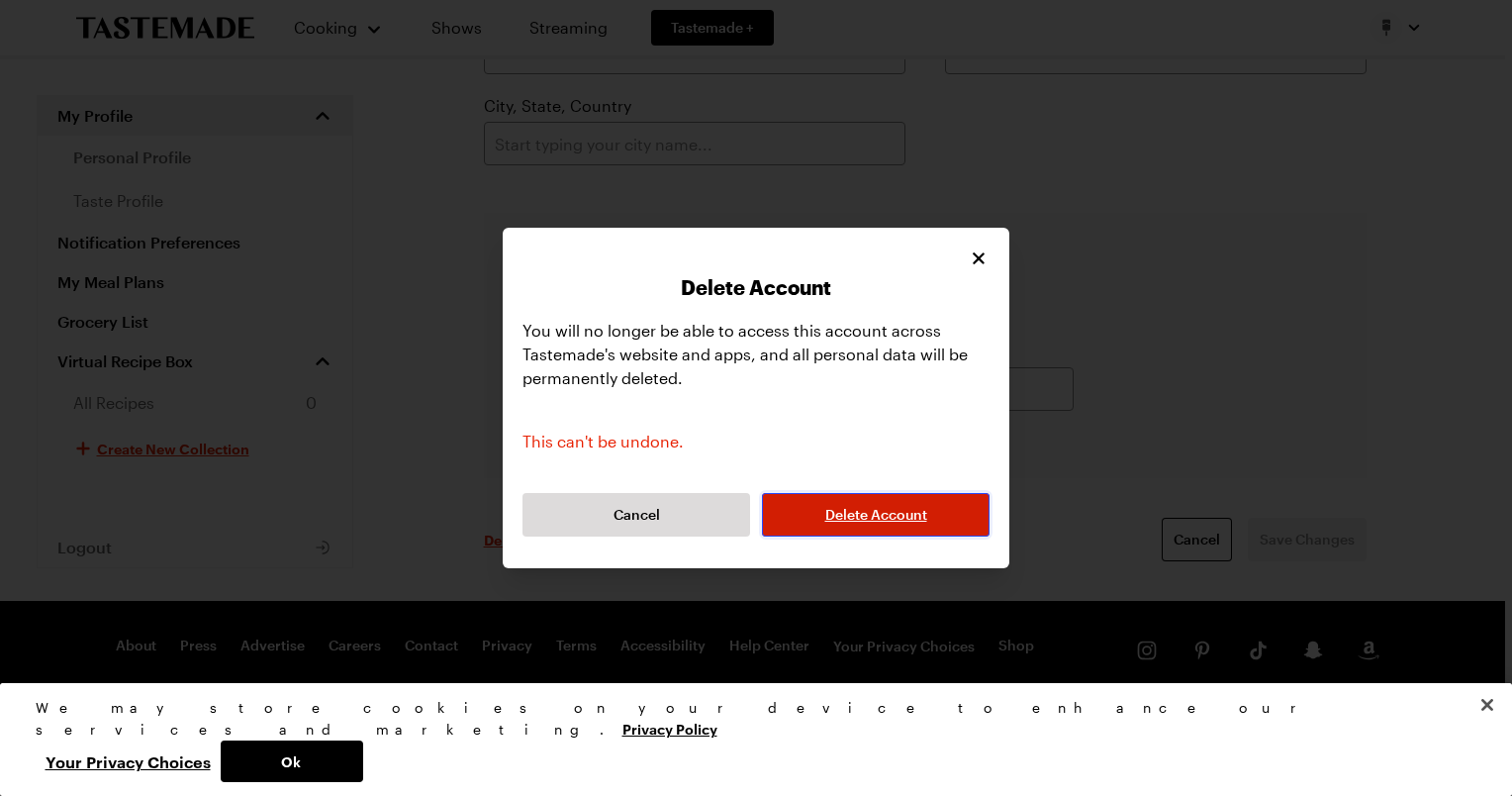 click on "Delete Account" at bounding box center [876, 515] 